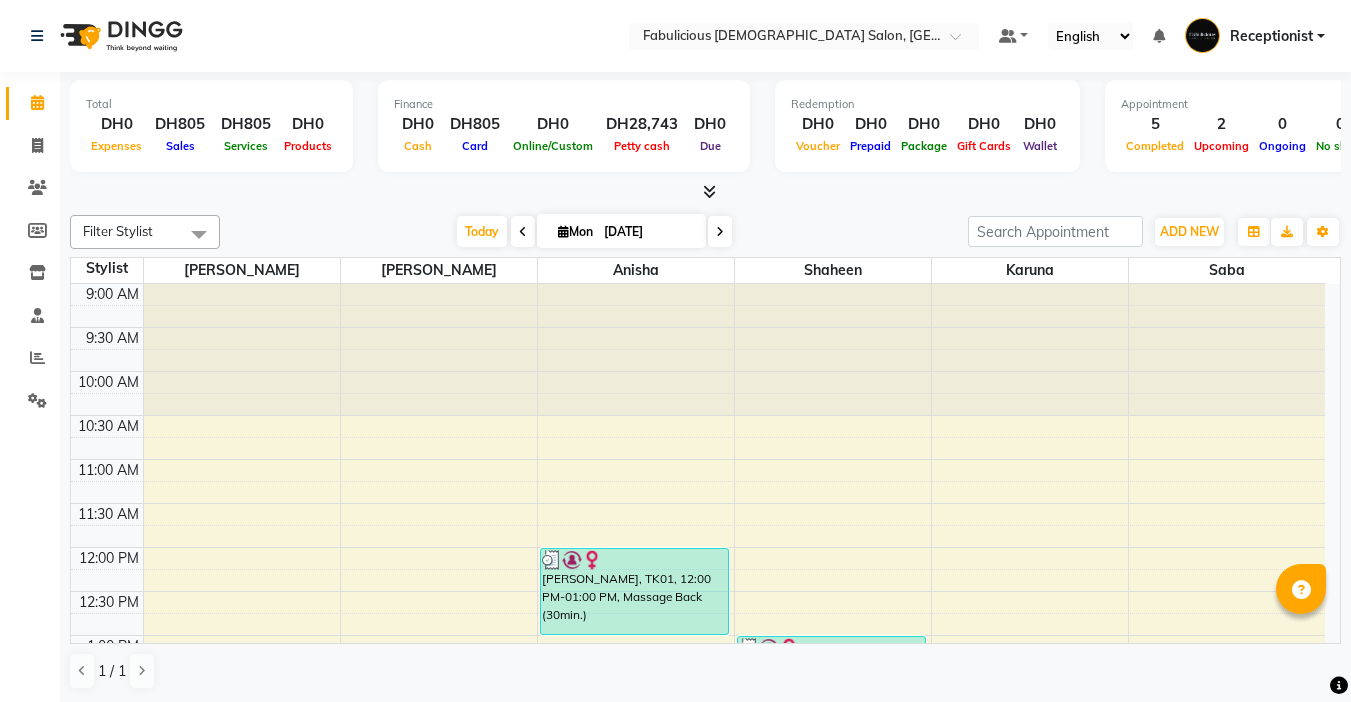 scroll, scrollTop: 0, scrollLeft: 0, axis: both 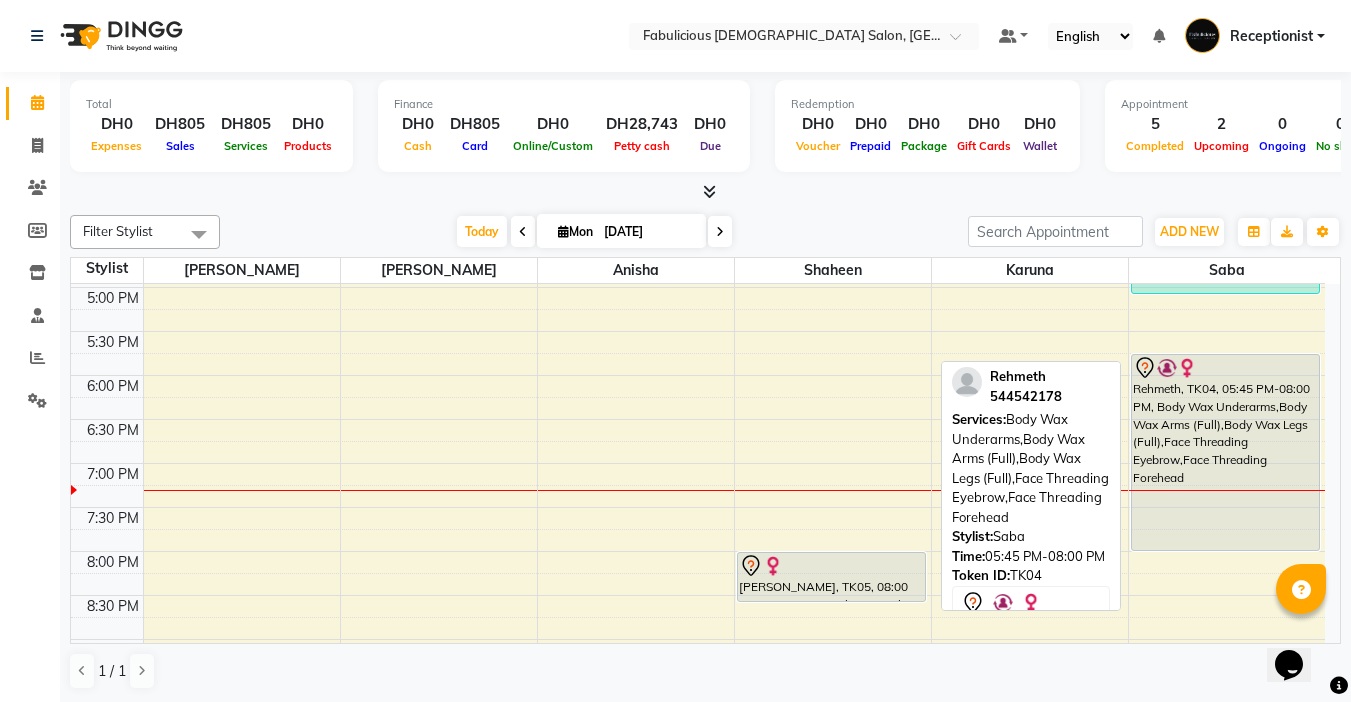 click on "Rehmeth, TK04, 05:45 PM-08:00 PM, Body Wax Underarms,Body Wax Arms (Full),Body Wax Legs (Full),Face Threading Eyebrow,Face Threading Forehead" at bounding box center (1226, 452) 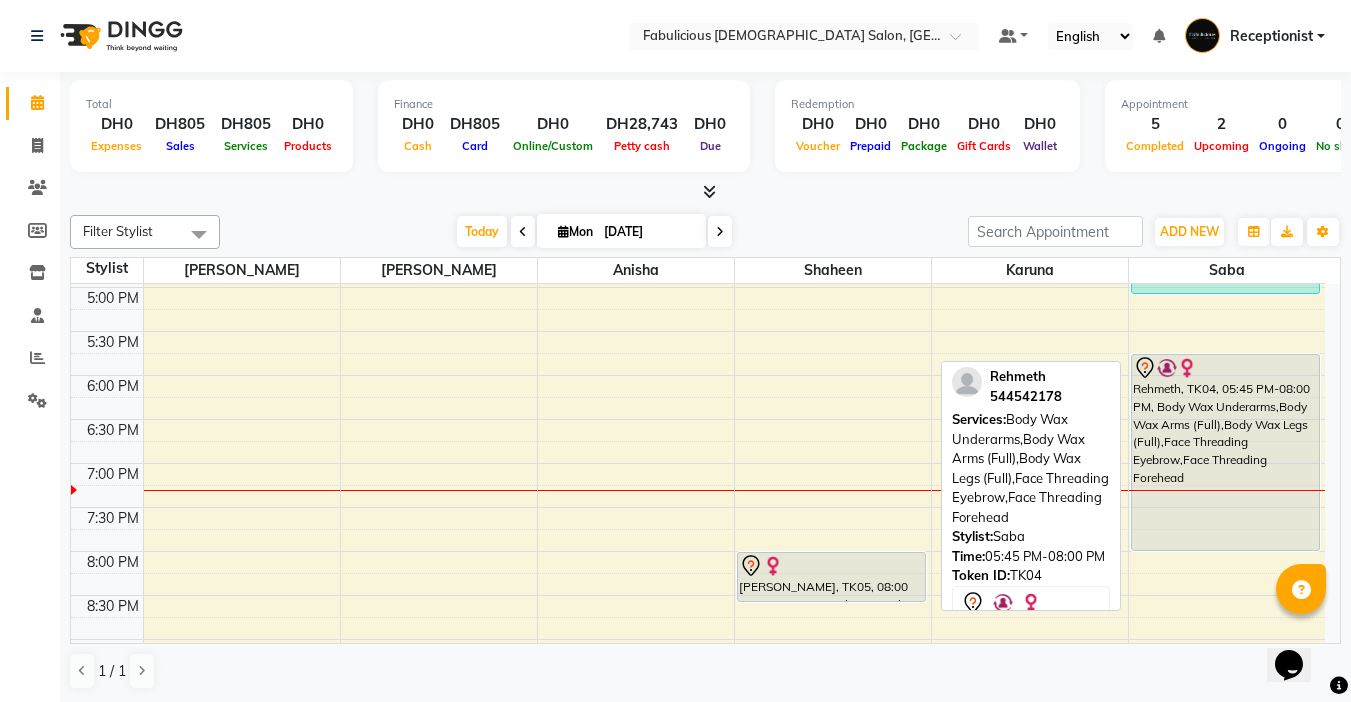 select on "7" 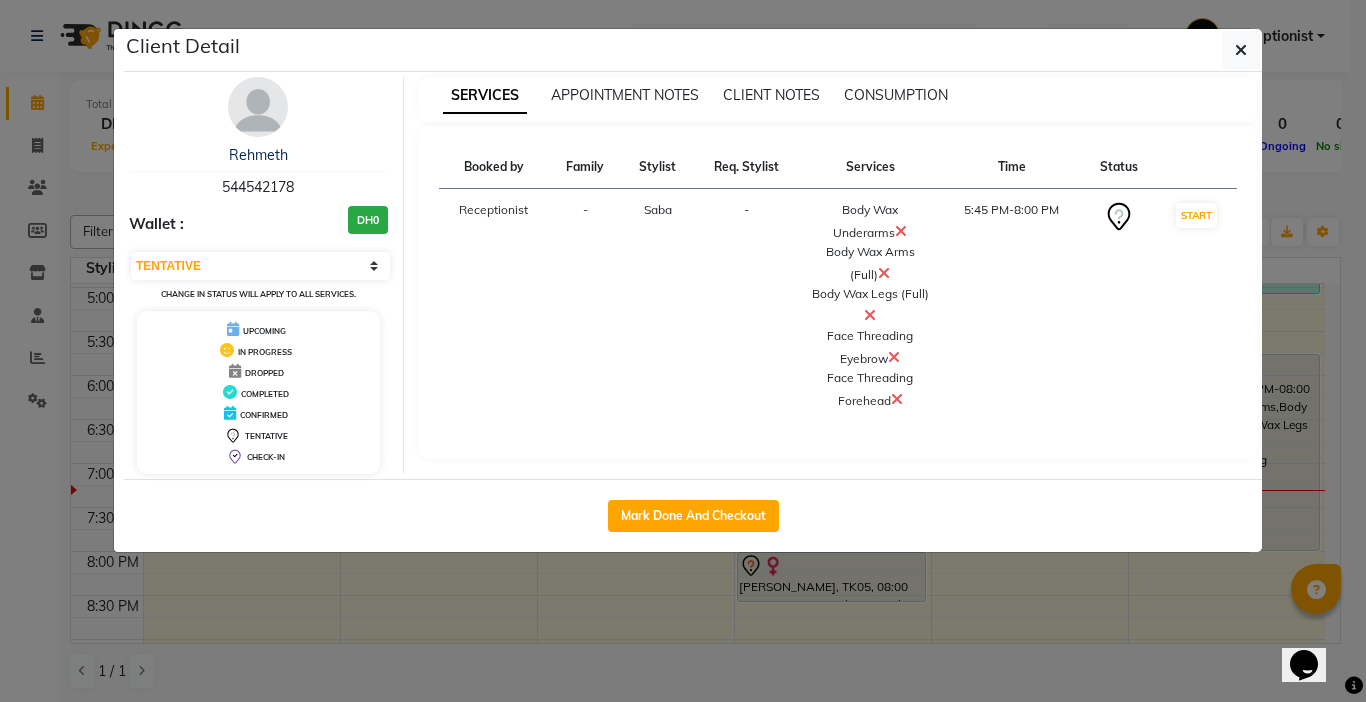 drag, startPoint x: 1211, startPoint y: 435, endPoint x: 1175, endPoint y: 580, distance: 149.40215 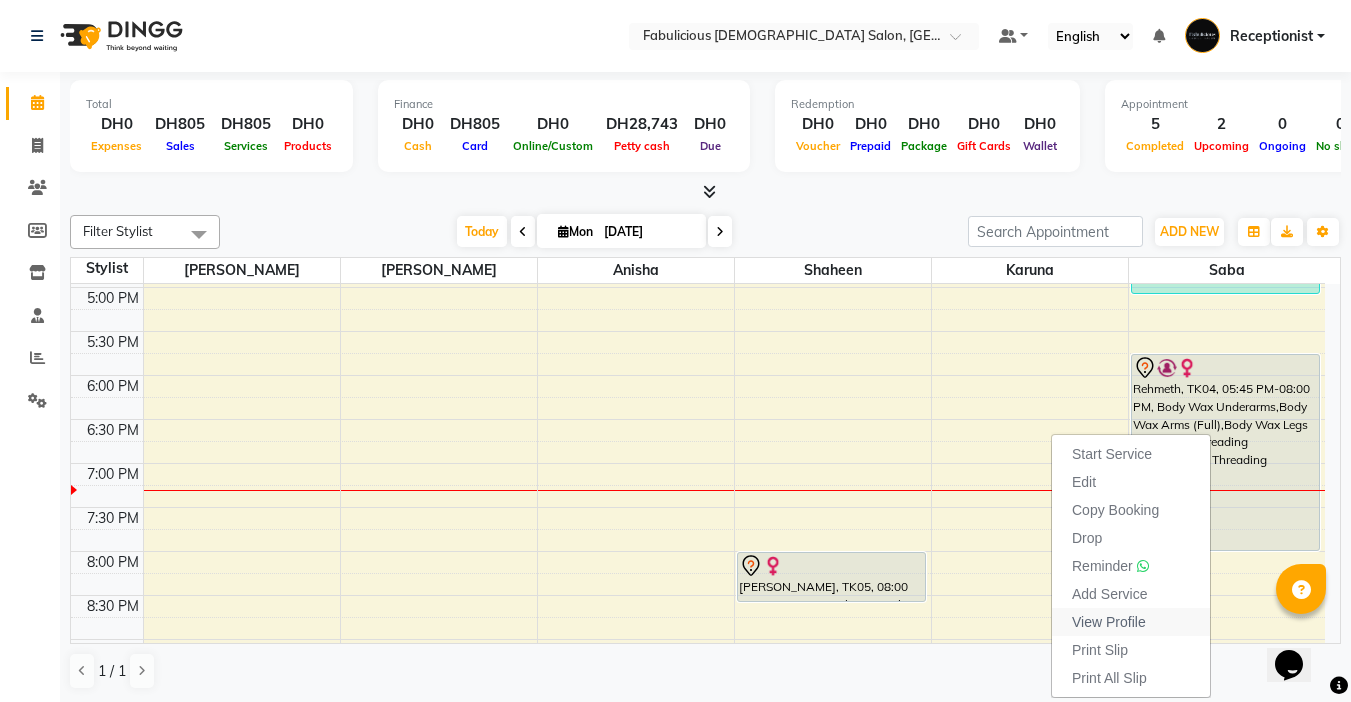 click on "View Profile" at bounding box center [1109, 622] 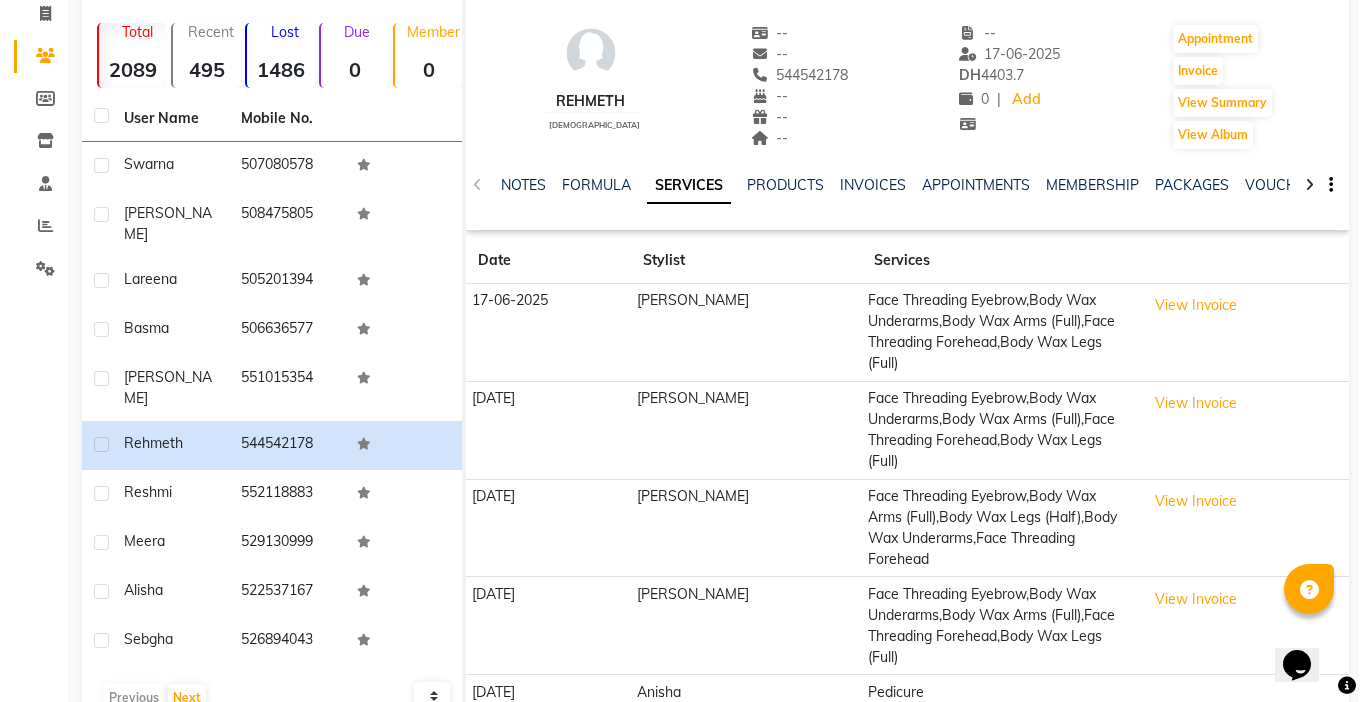 scroll, scrollTop: 148, scrollLeft: 0, axis: vertical 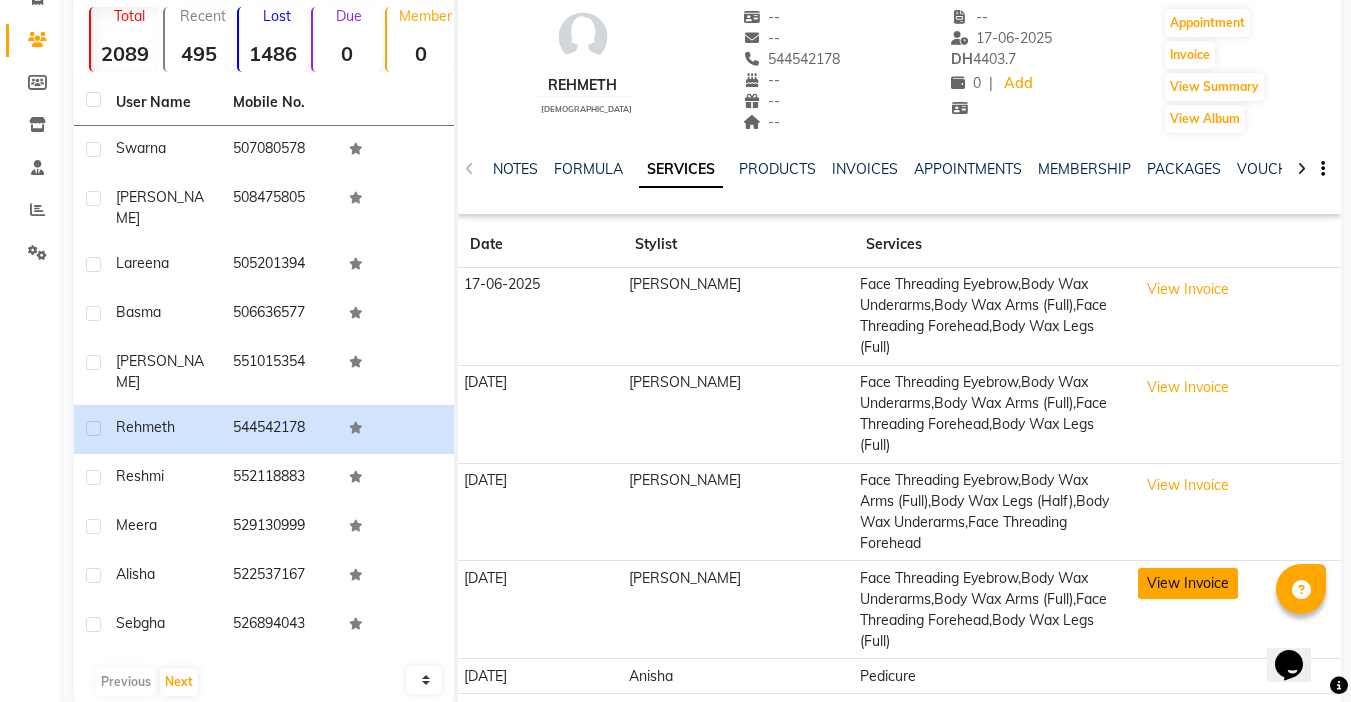 click on "View Invoice" 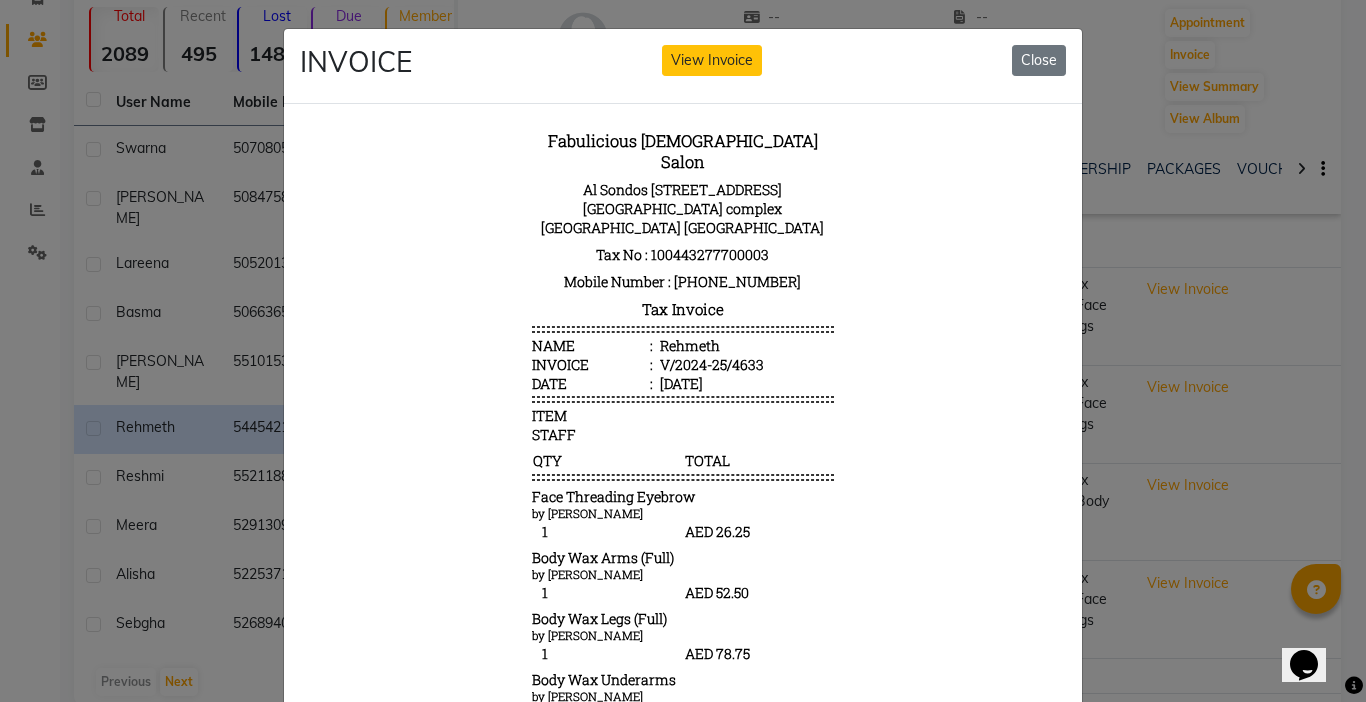 scroll, scrollTop: 16, scrollLeft: 0, axis: vertical 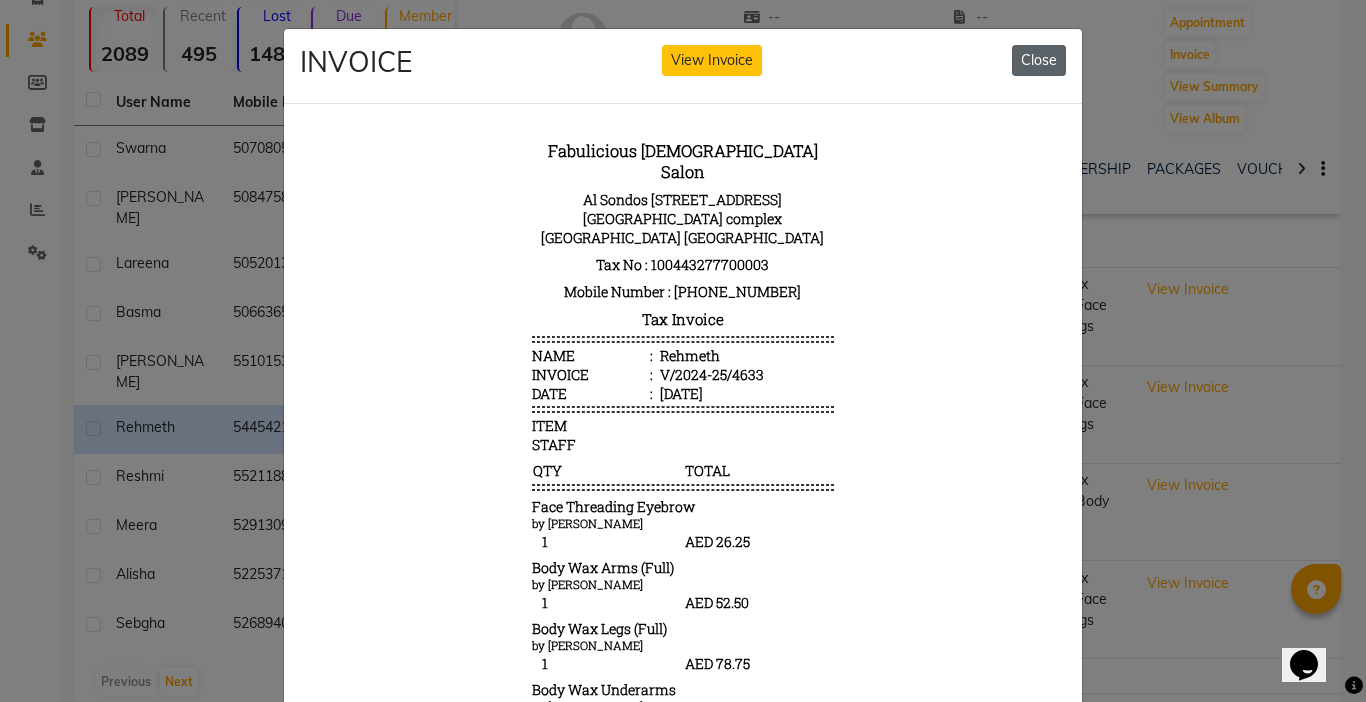 click on "Close" 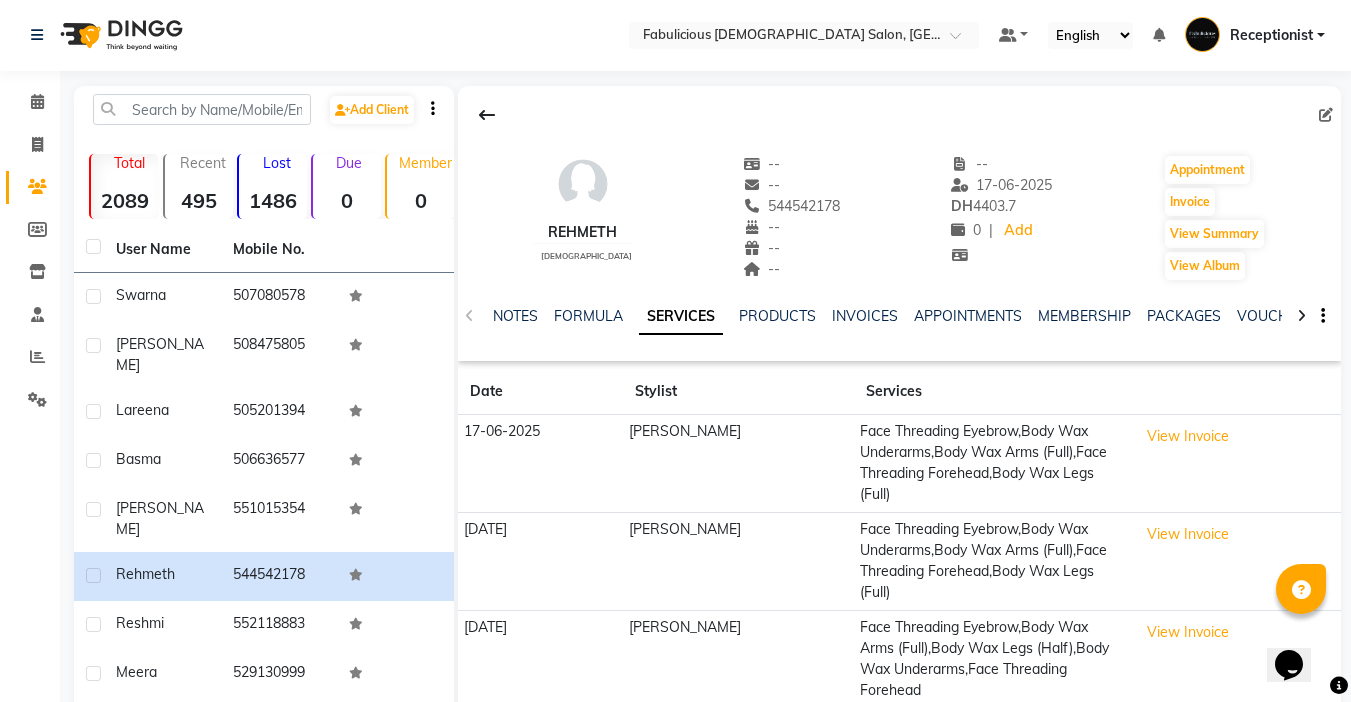 scroll, scrollTop: 0, scrollLeft: 0, axis: both 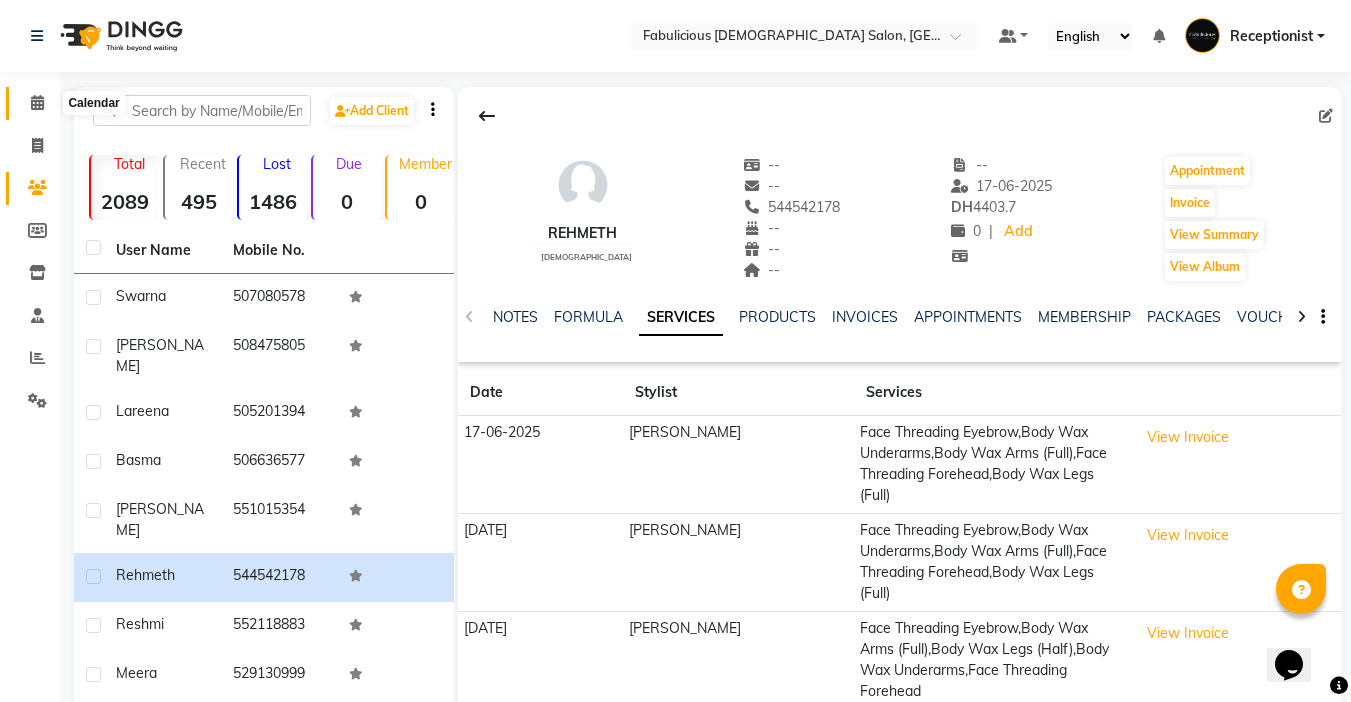 click 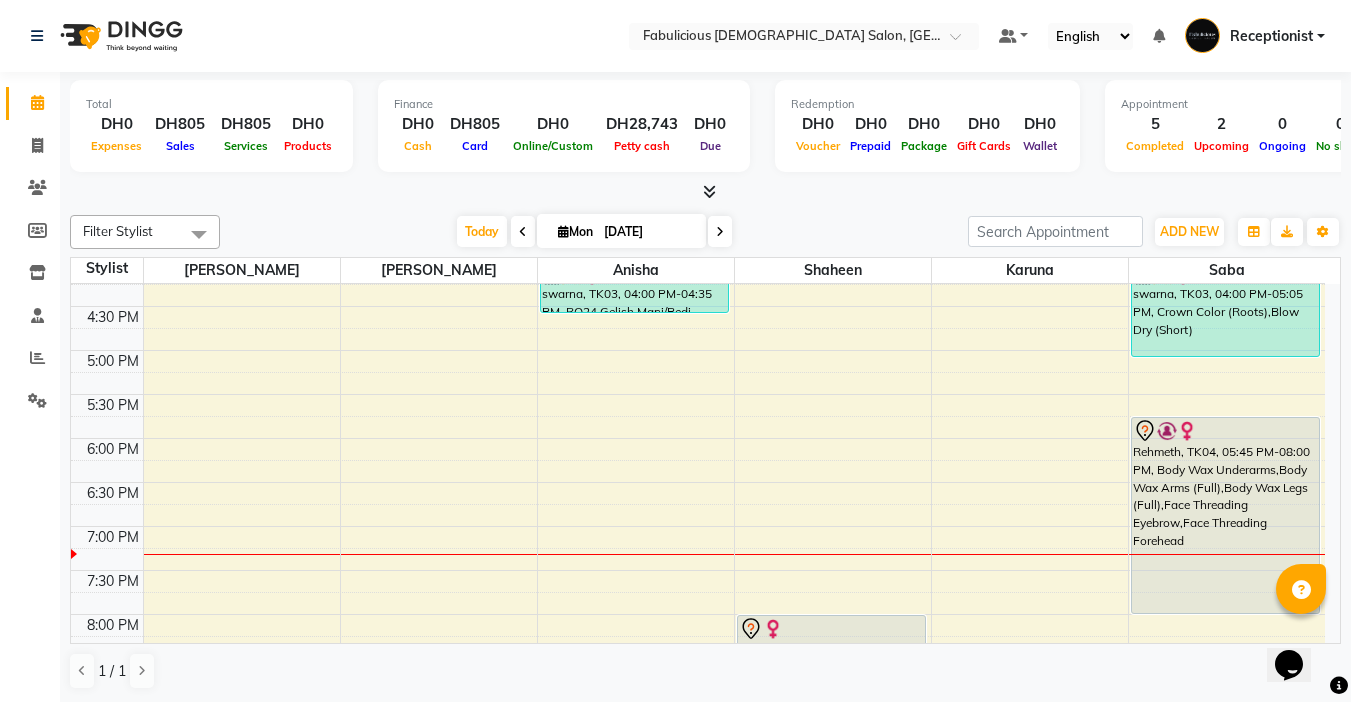 scroll, scrollTop: 700, scrollLeft: 0, axis: vertical 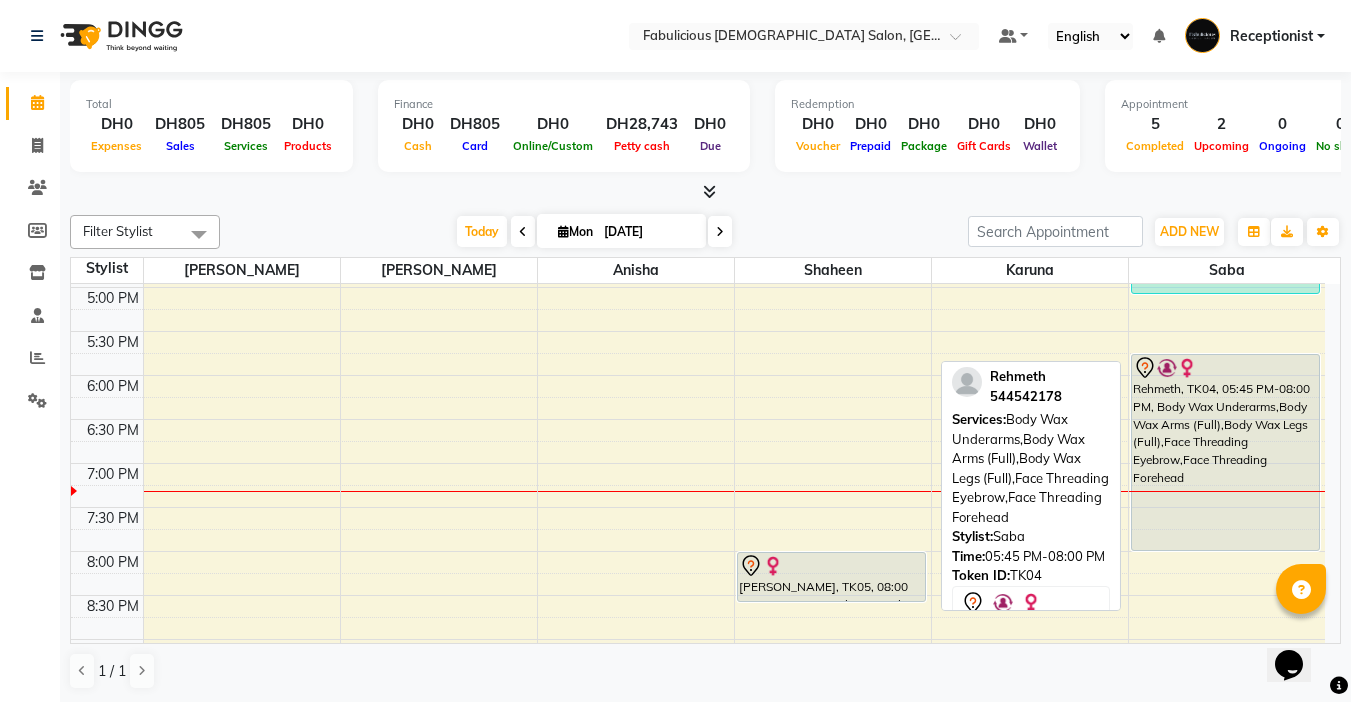 click on "Rehmeth, TK04, 05:45 PM-08:00 PM, Body Wax Underarms,Body Wax Arms (Full),Body Wax Legs (Full),Face Threading Eyebrow,Face Threading Forehead" at bounding box center [1226, 452] 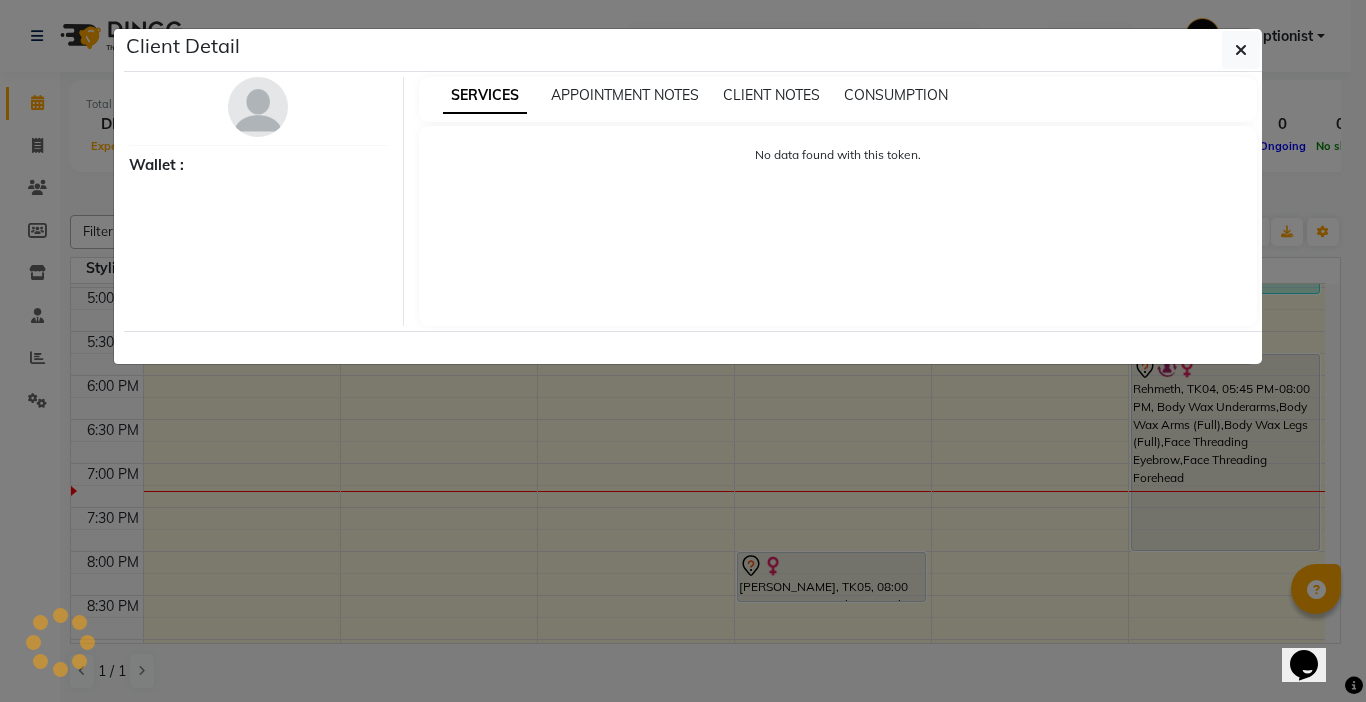 select on "7" 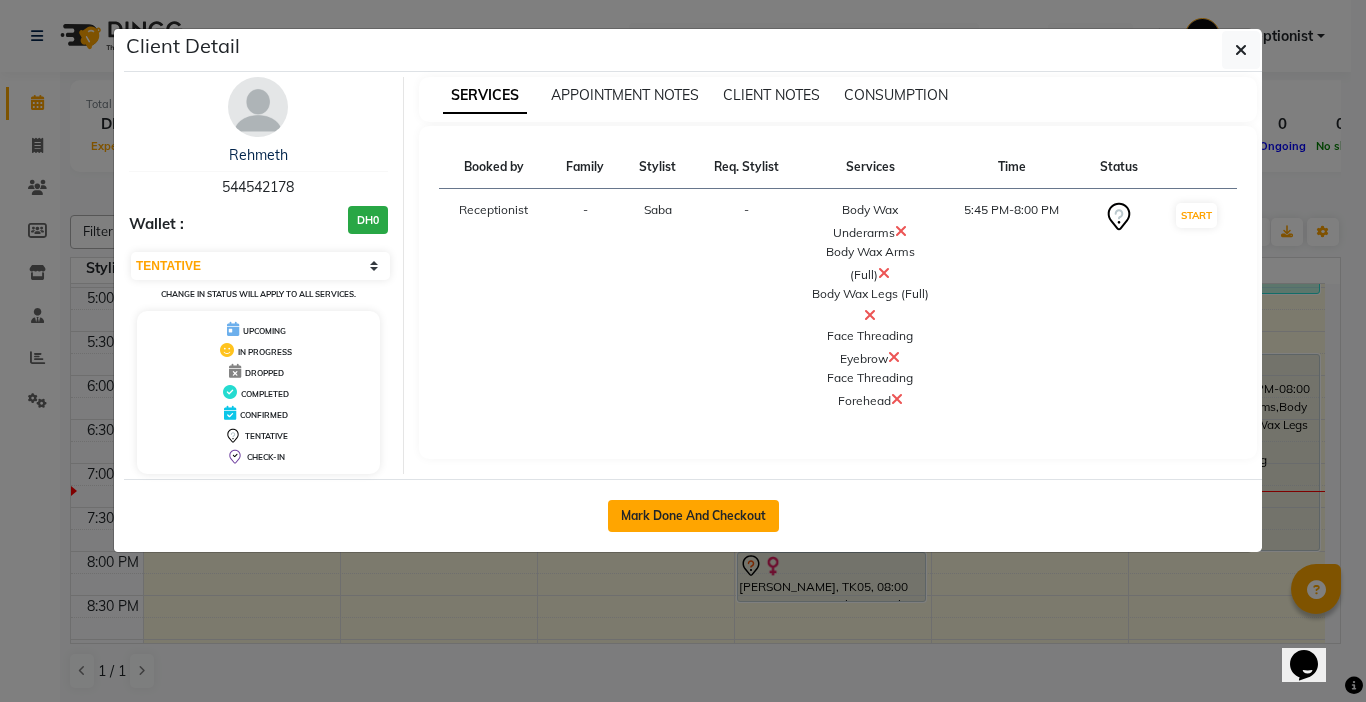 click on "Mark Done And Checkout" 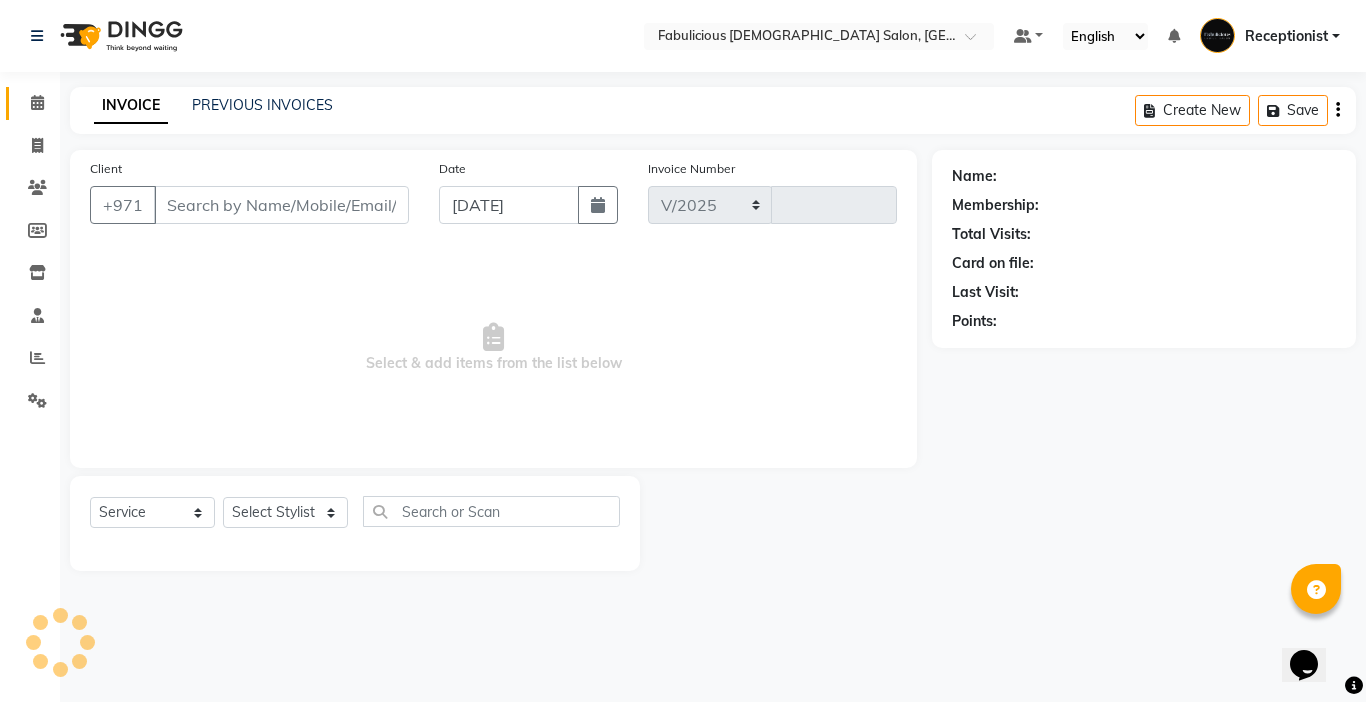 select on "738" 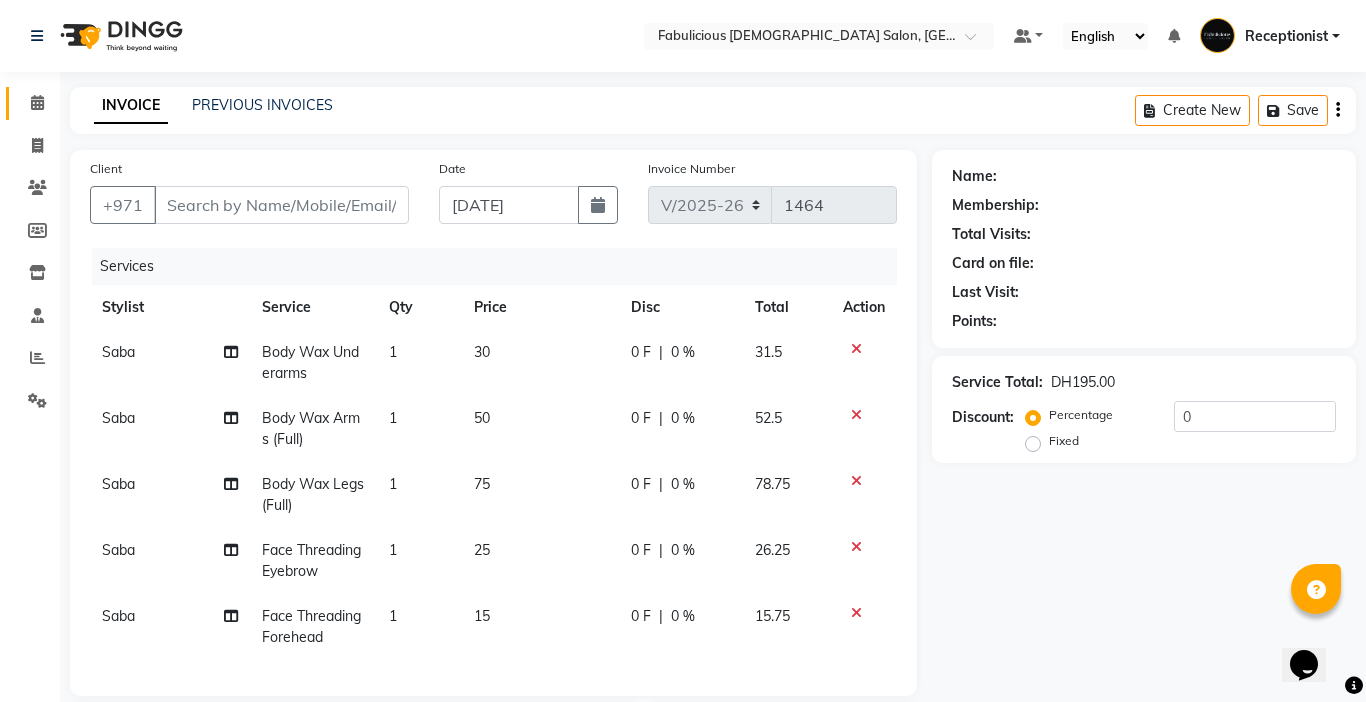 type on "544542178" 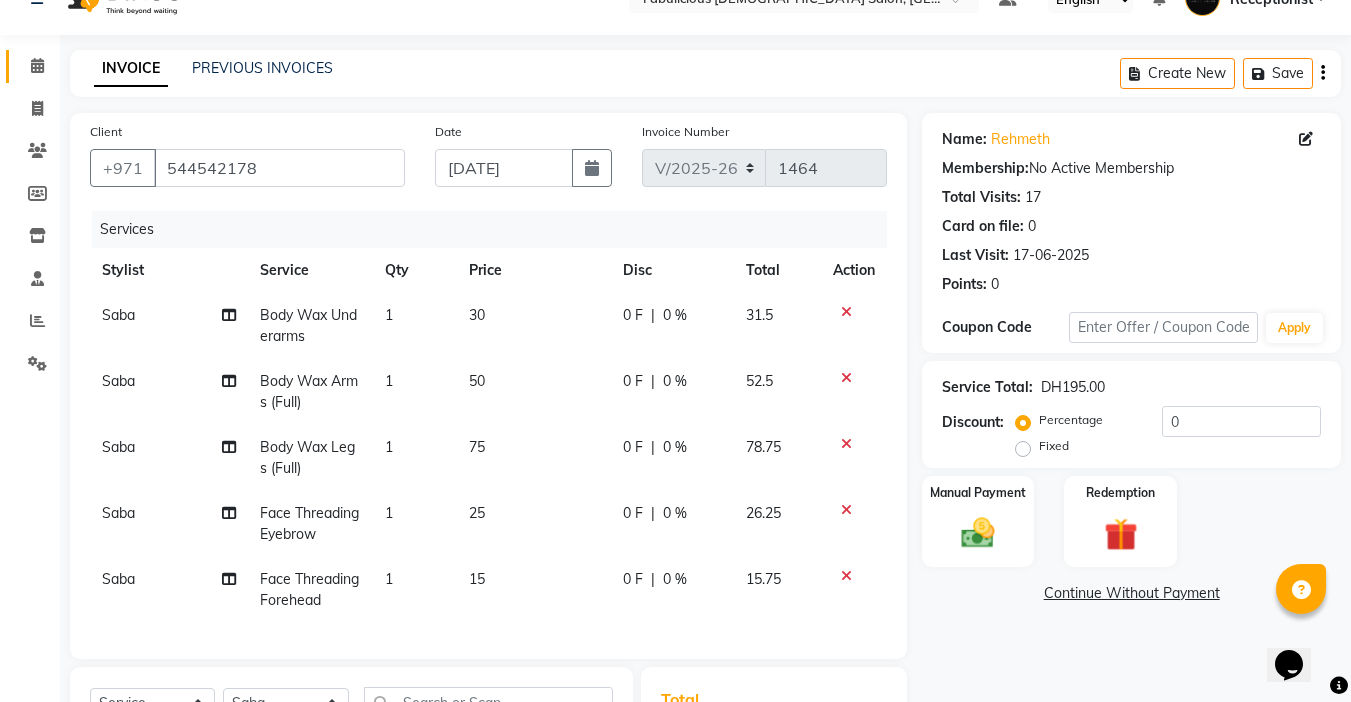scroll, scrollTop: 0, scrollLeft: 0, axis: both 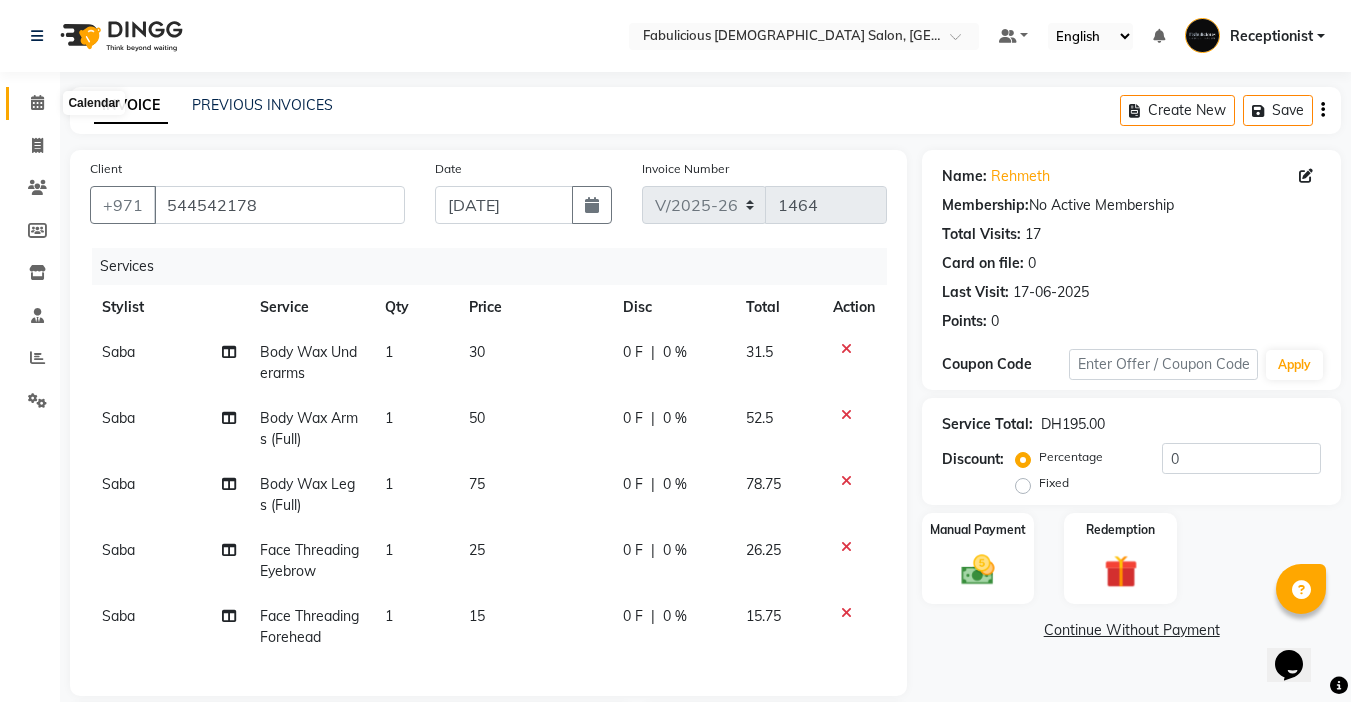 click 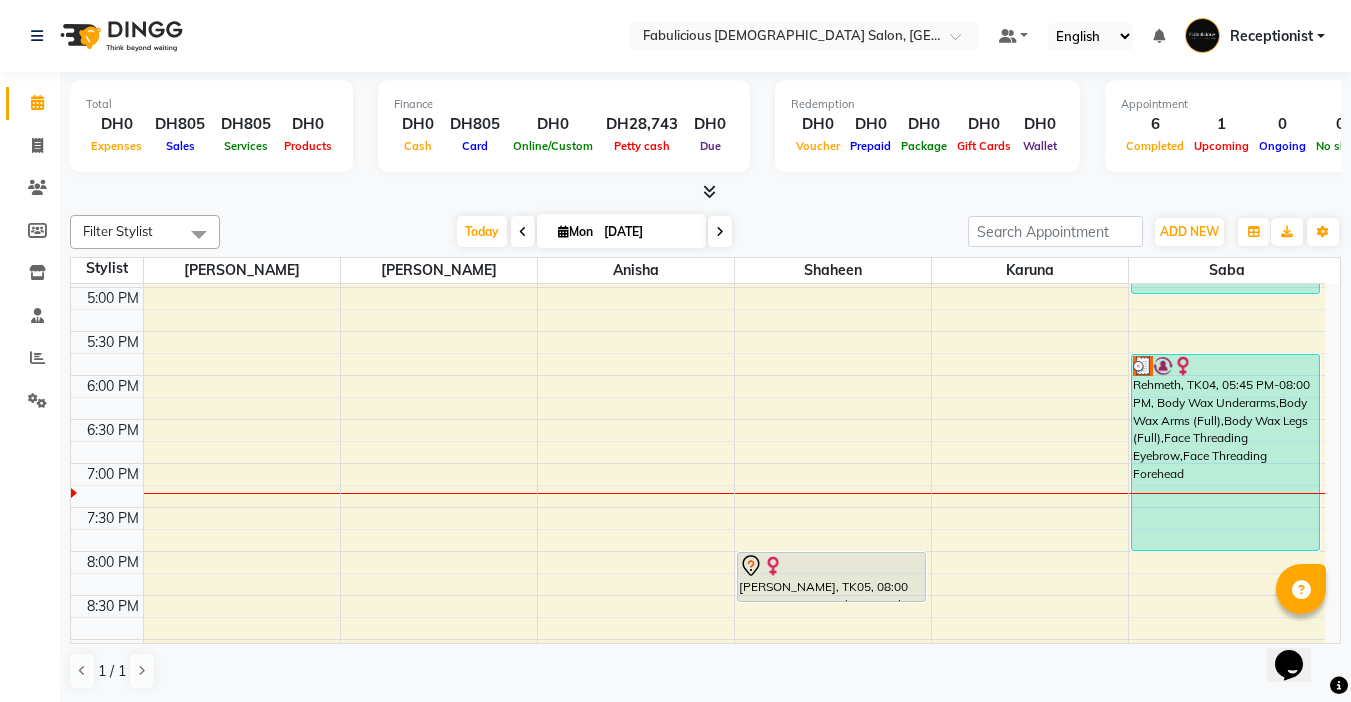 scroll, scrollTop: 800, scrollLeft: 0, axis: vertical 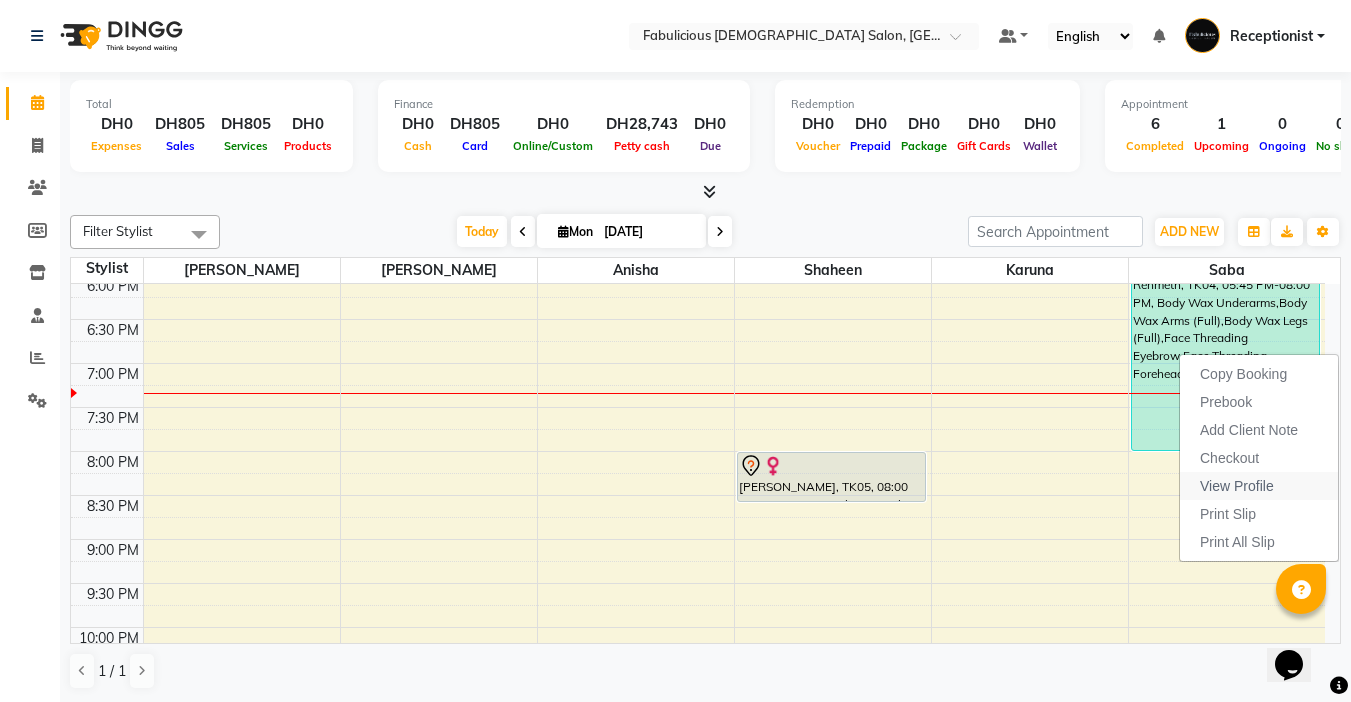 click on "View Profile" at bounding box center (1237, 486) 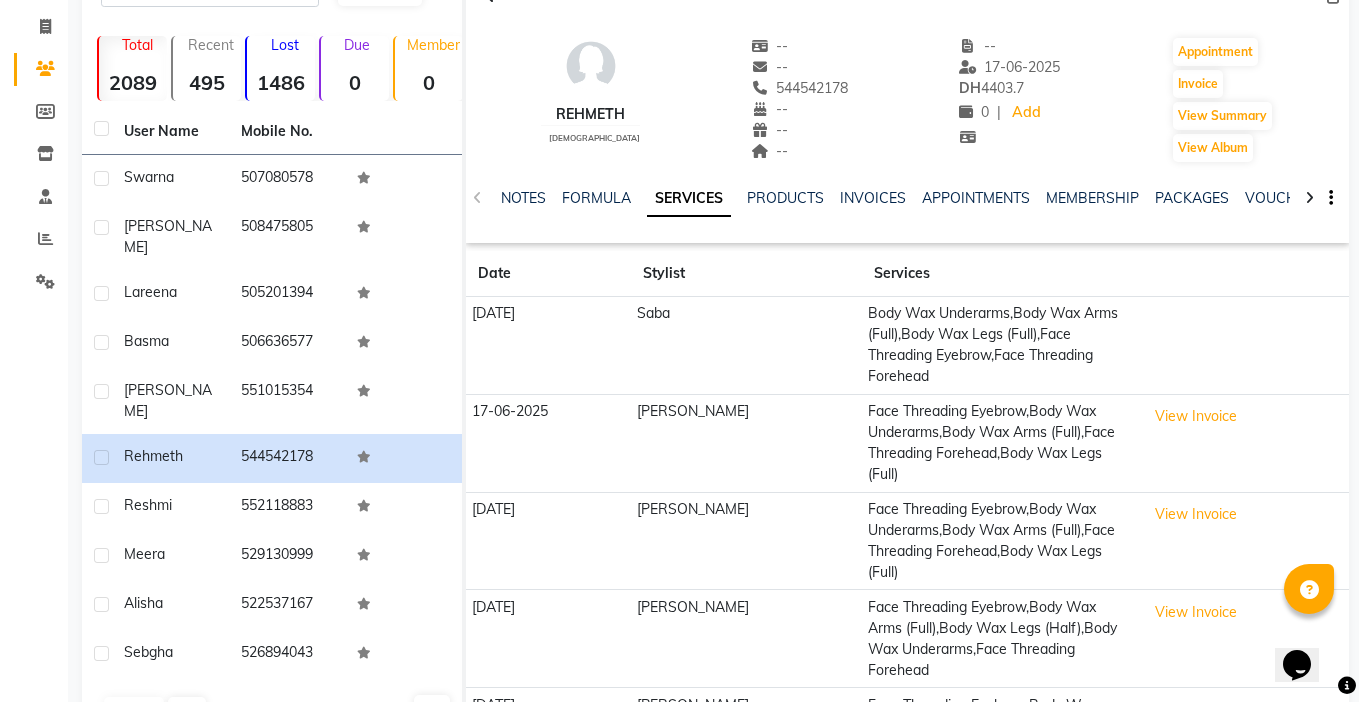 scroll, scrollTop: 184, scrollLeft: 0, axis: vertical 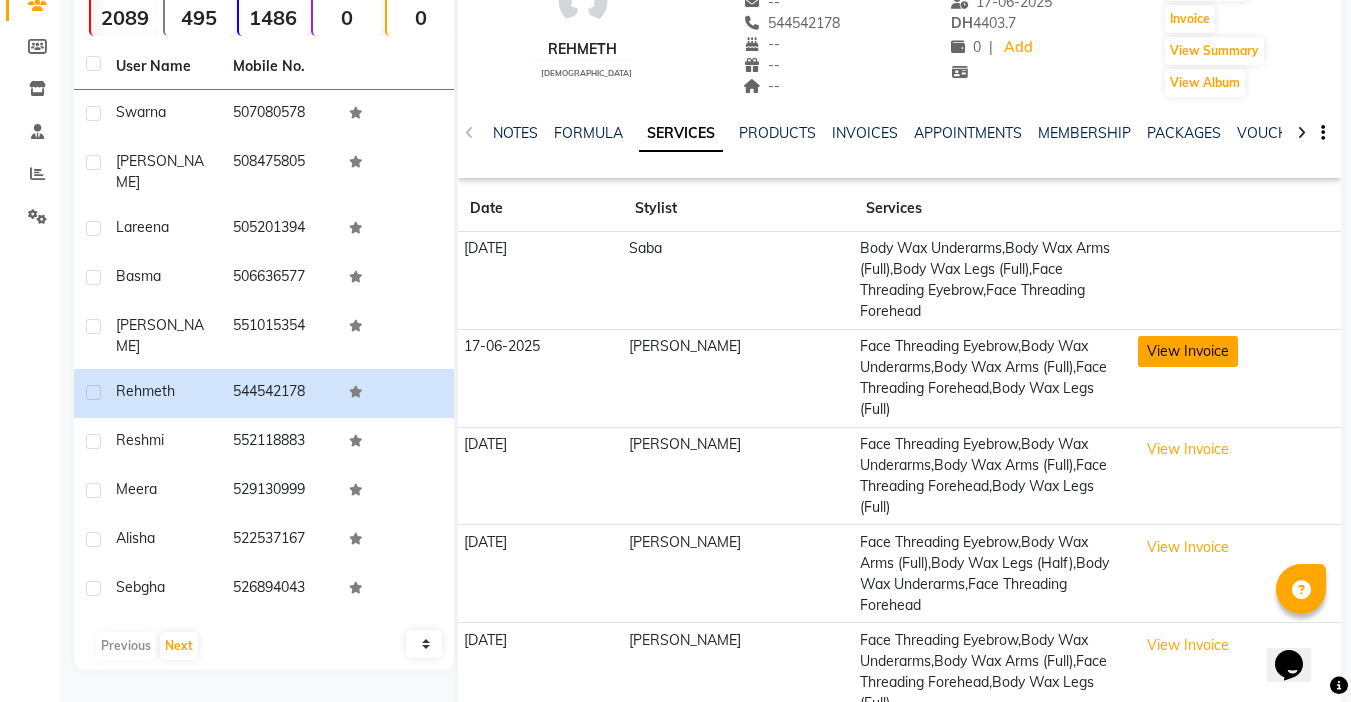 click on "View Invoice" 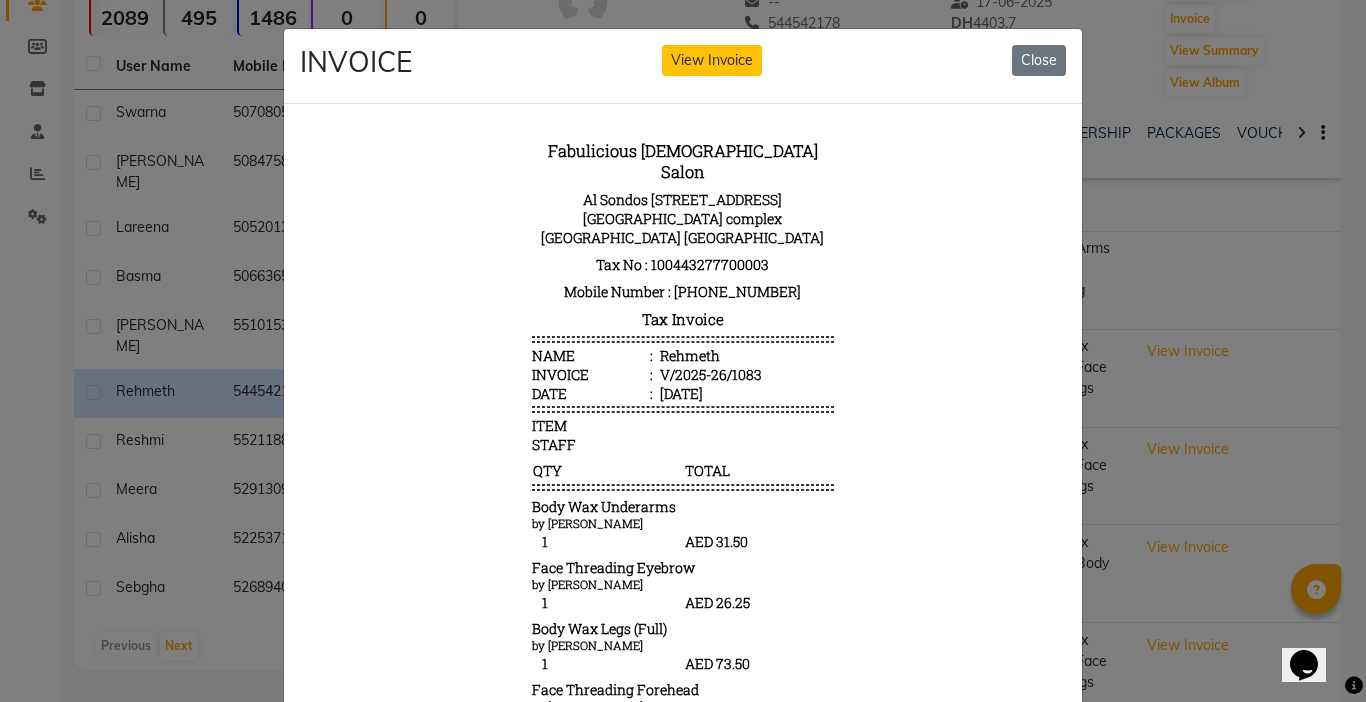 scroll, scrollTop: 16, scrollLeft: 0, axis: vertical 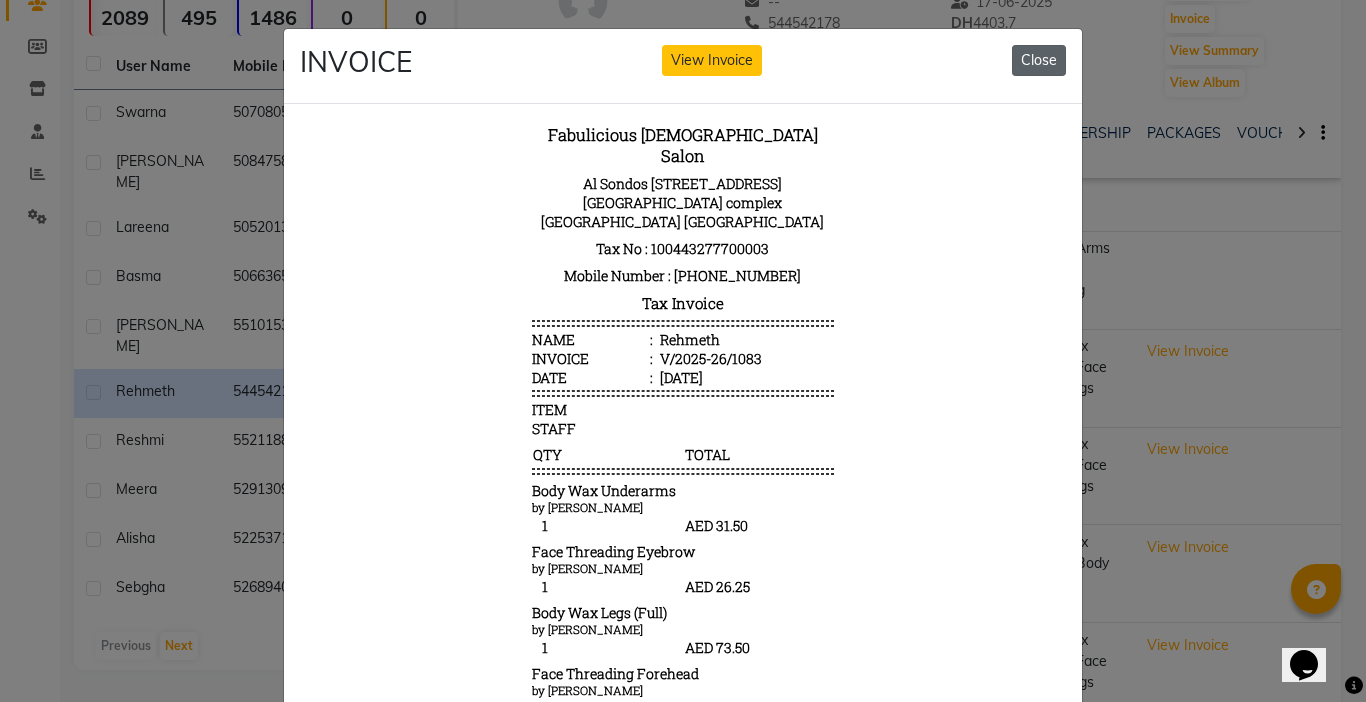 click on "Close" 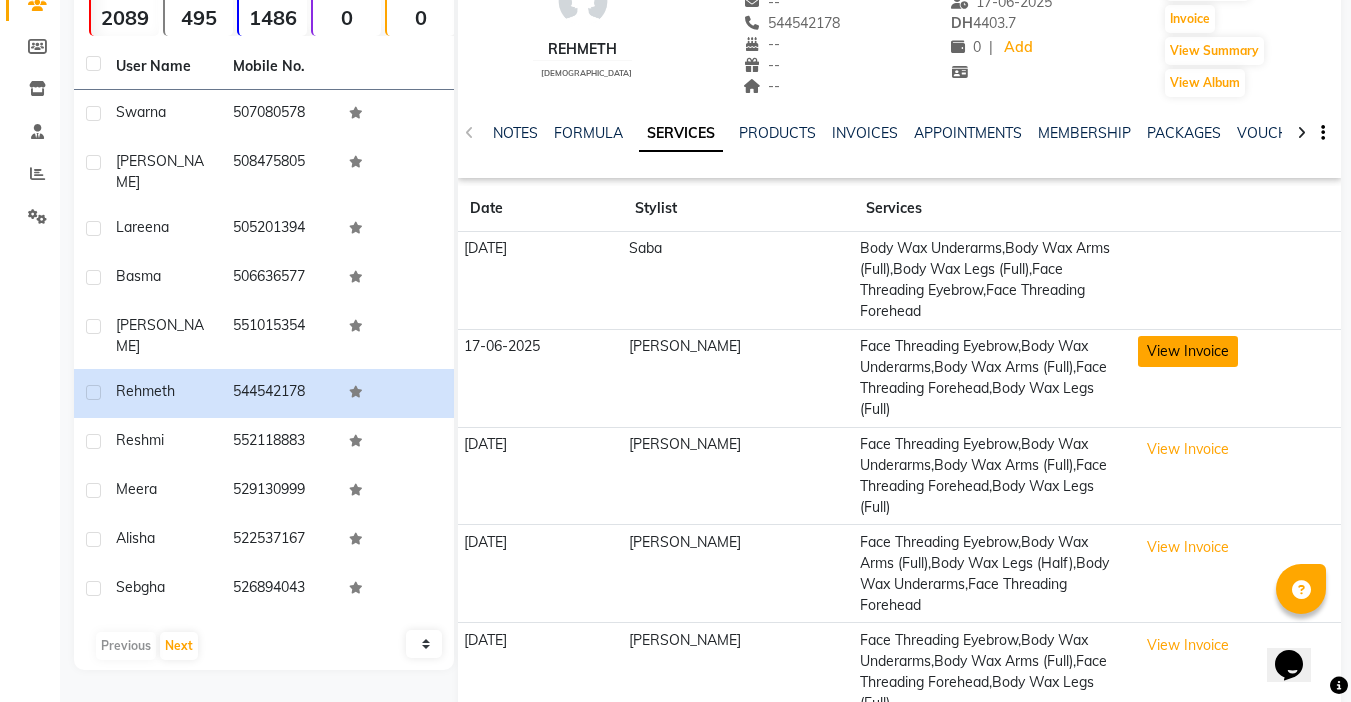 click on "View Invoice" 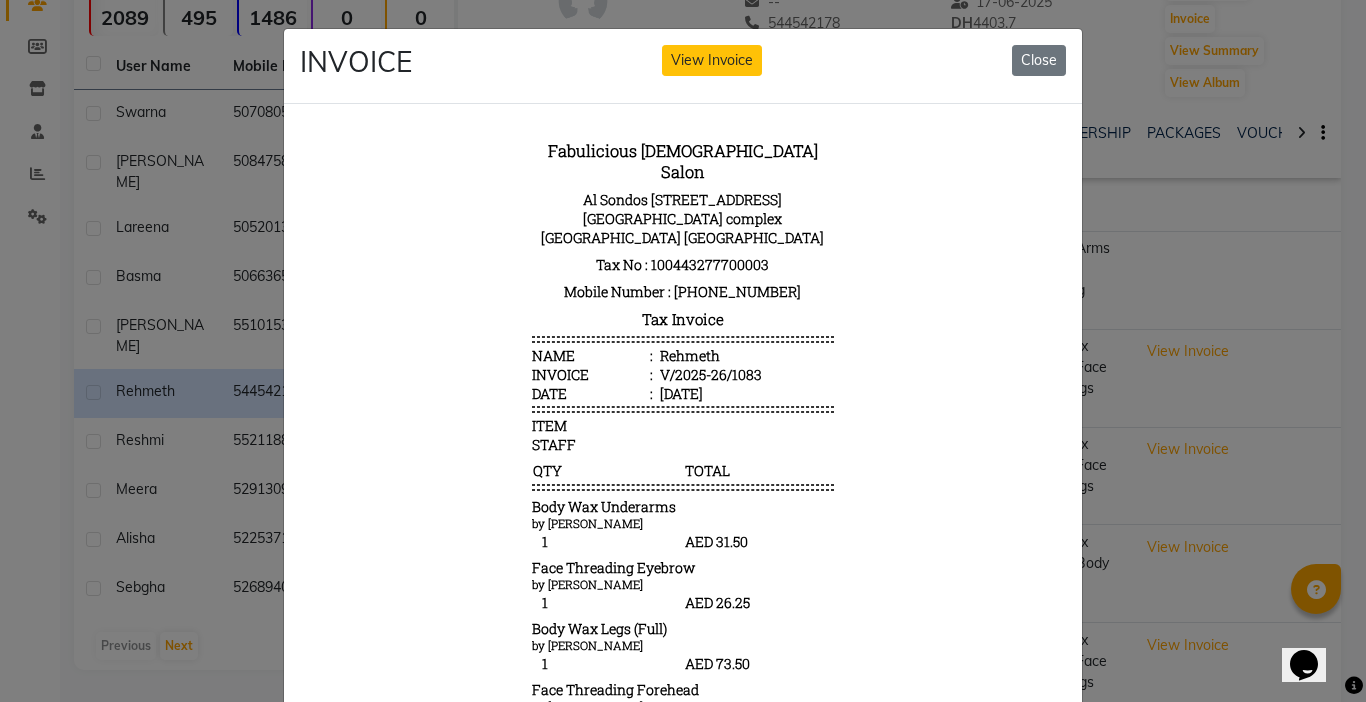 scroll, scrollTop: 16, scrollLeft: 0, axis: vertical 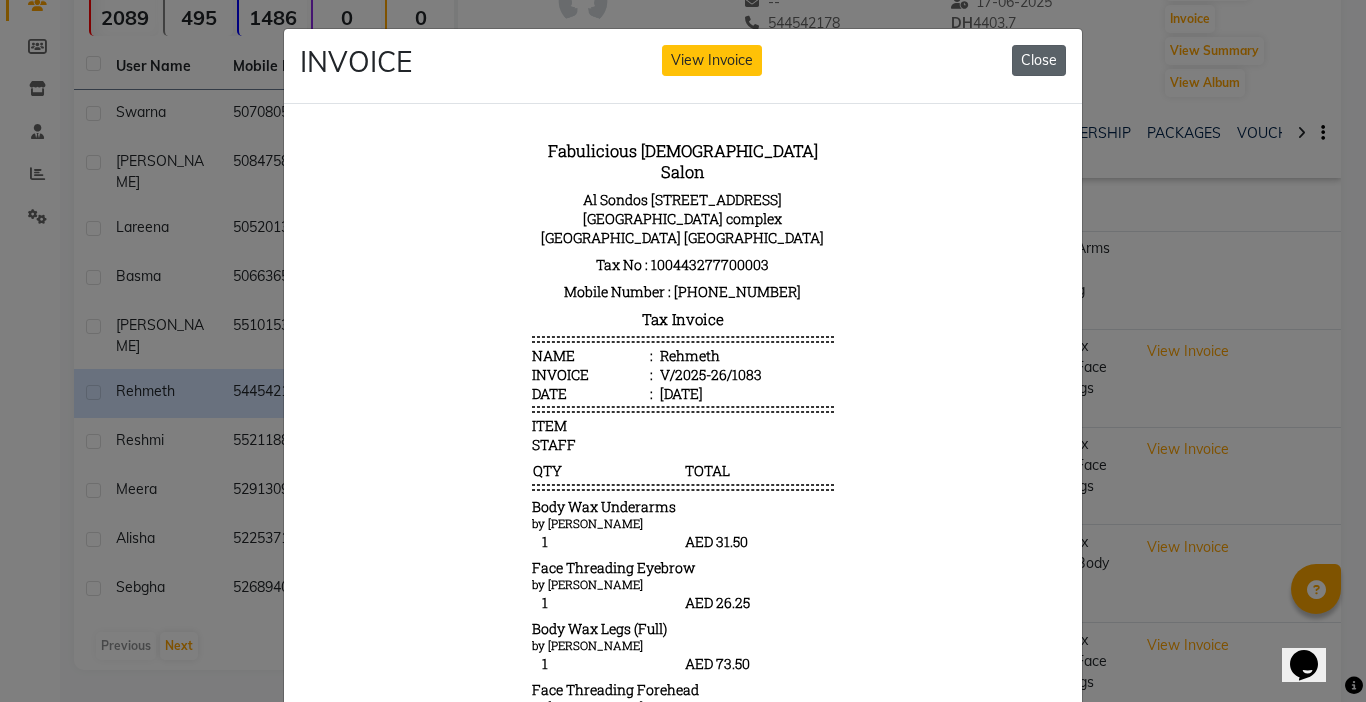click on "Close" 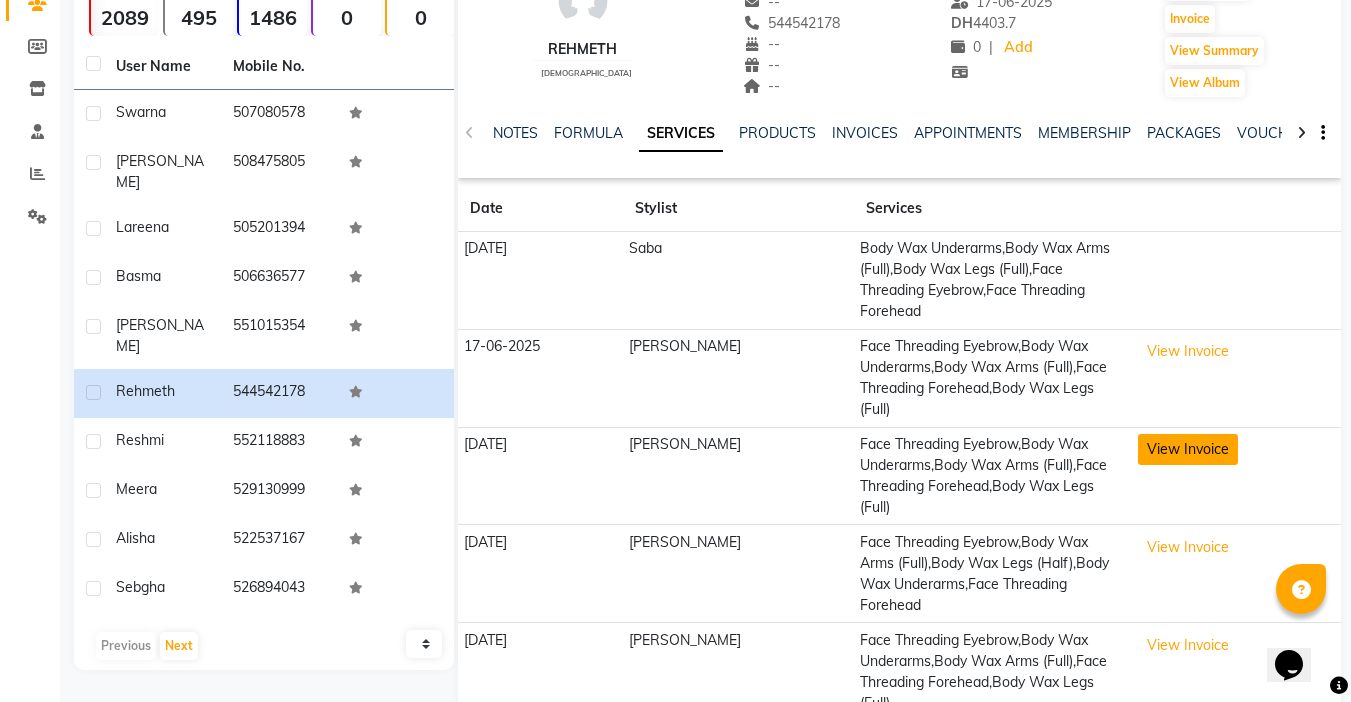 click on "View Invoice" 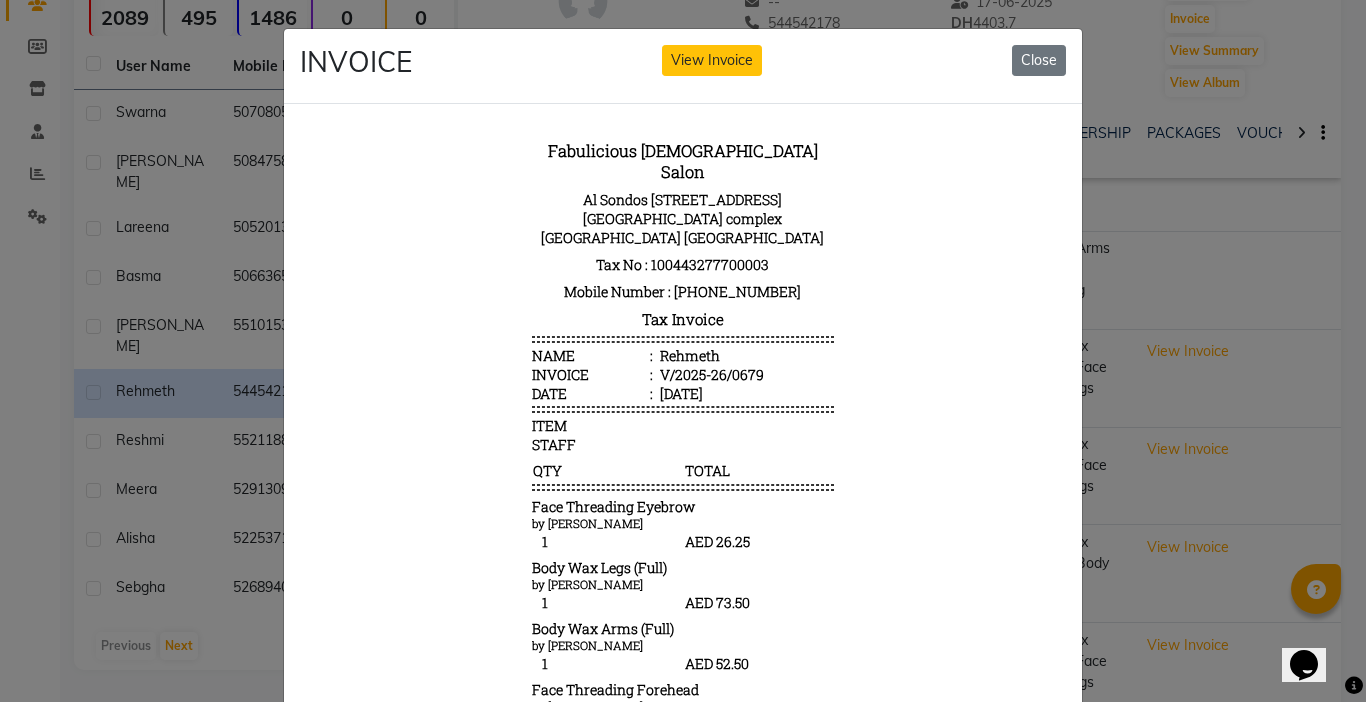 scroll, scrollTop: 16, scrollLeft: 0, axis: vertical 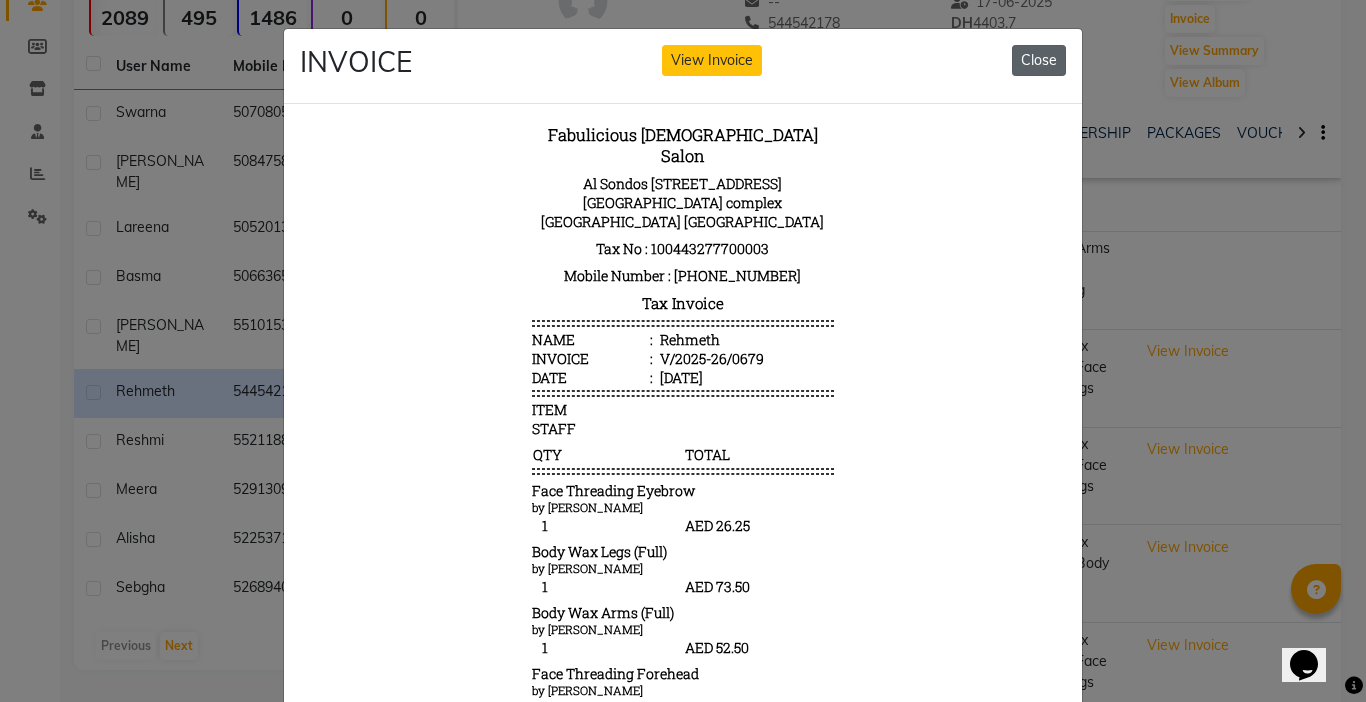 click on "Close" 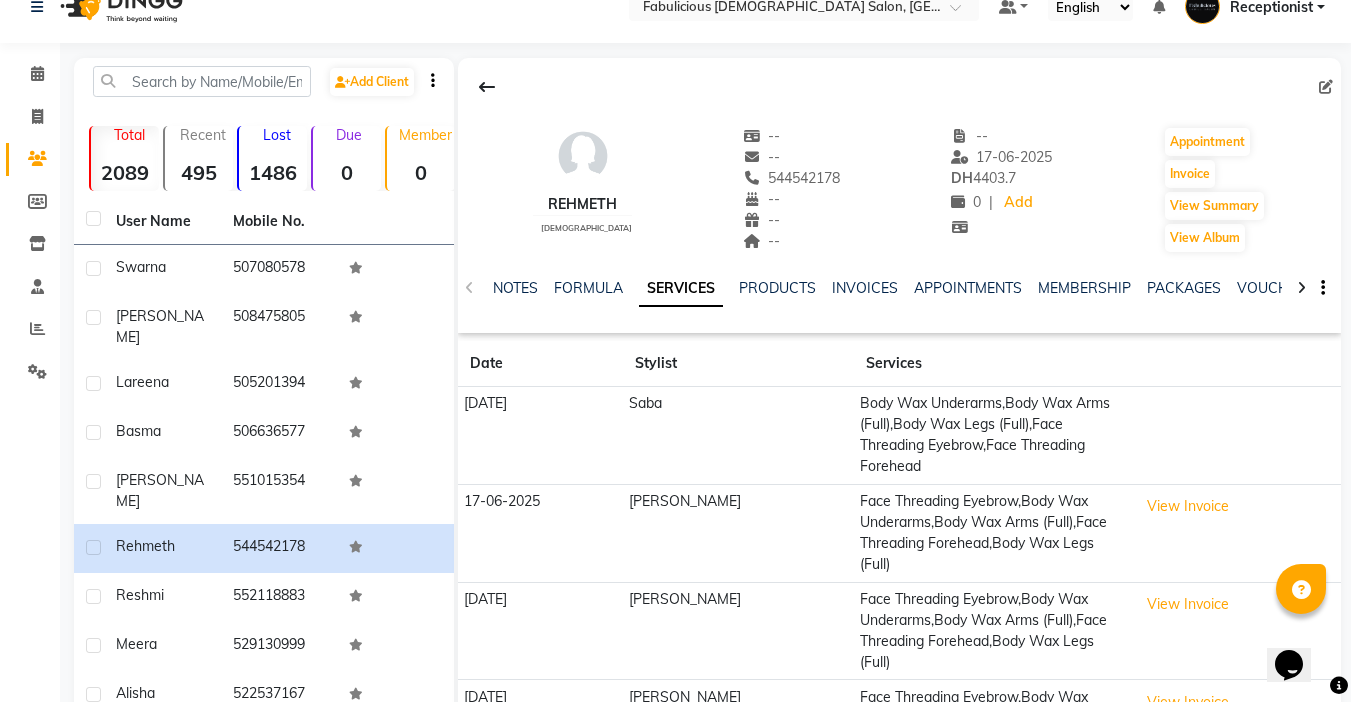 scroll, scrollTop: 0, scrollLeft: 0, axis: both 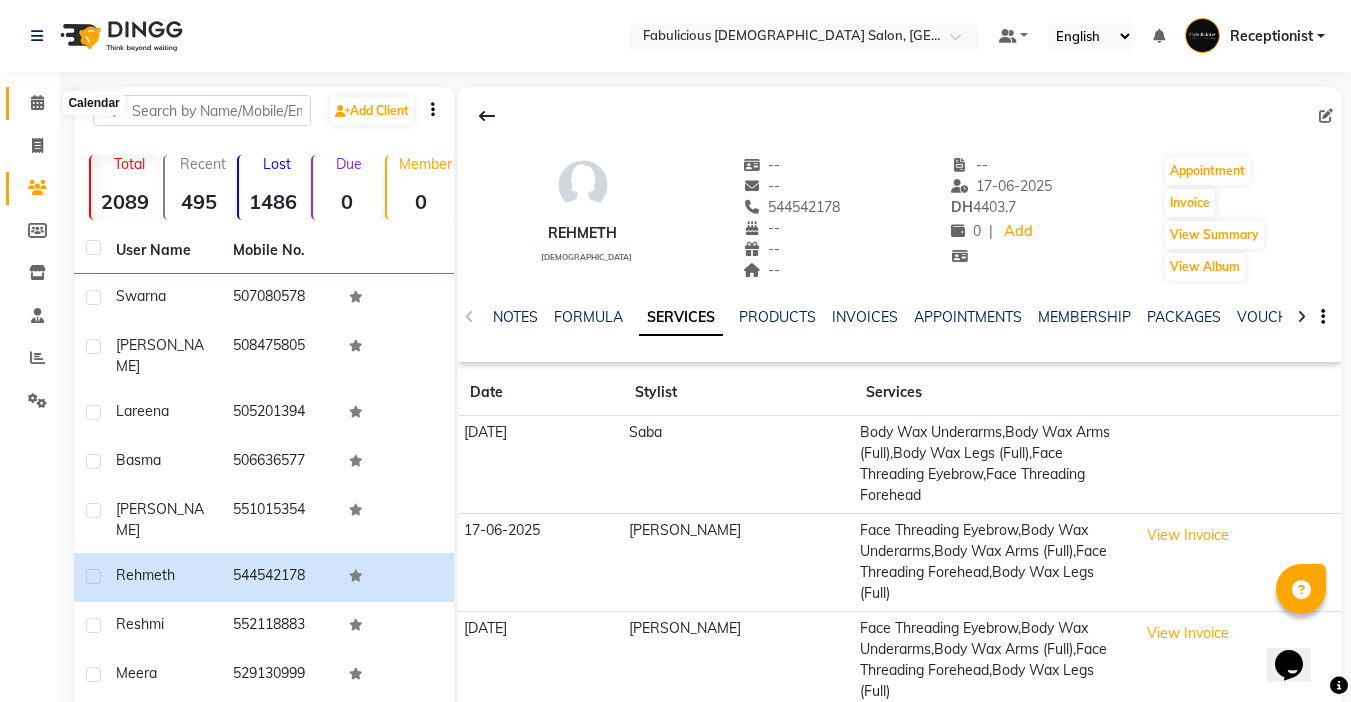 click 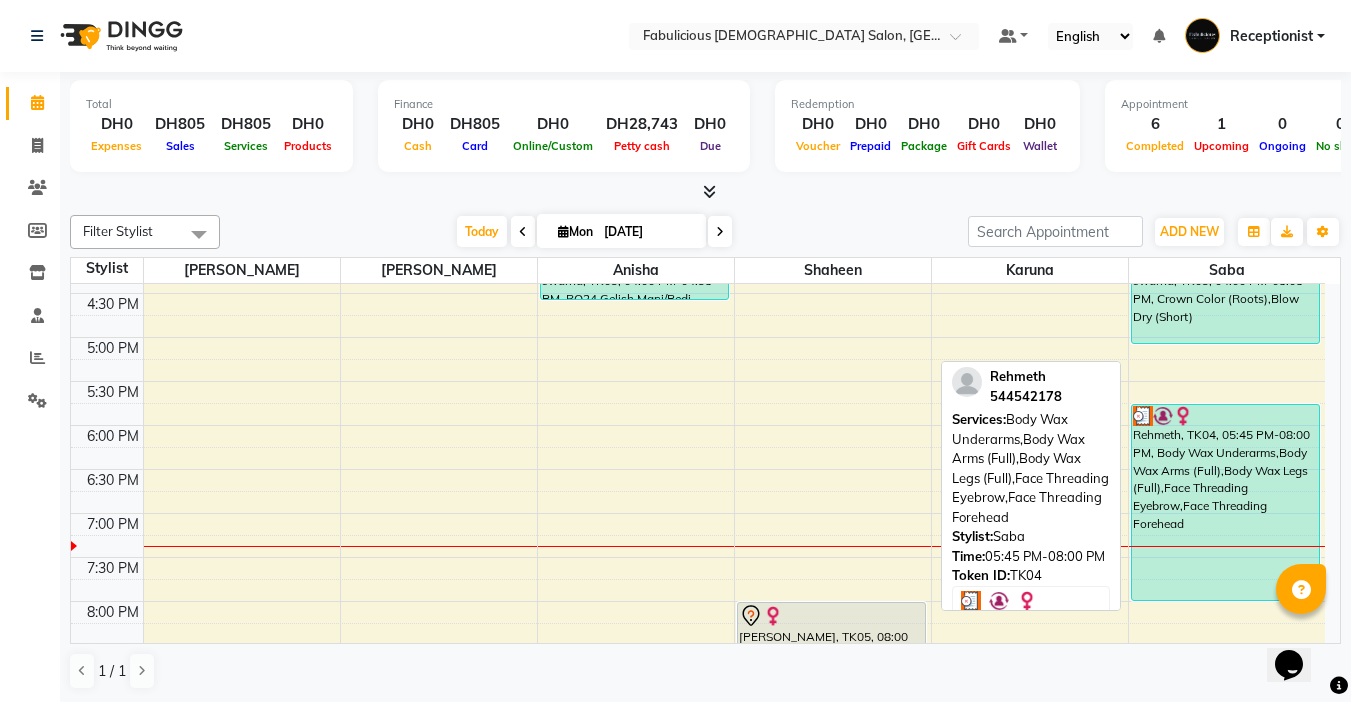 scroll, scrollTop: 704, scrollLeft: 0, axis: vertical 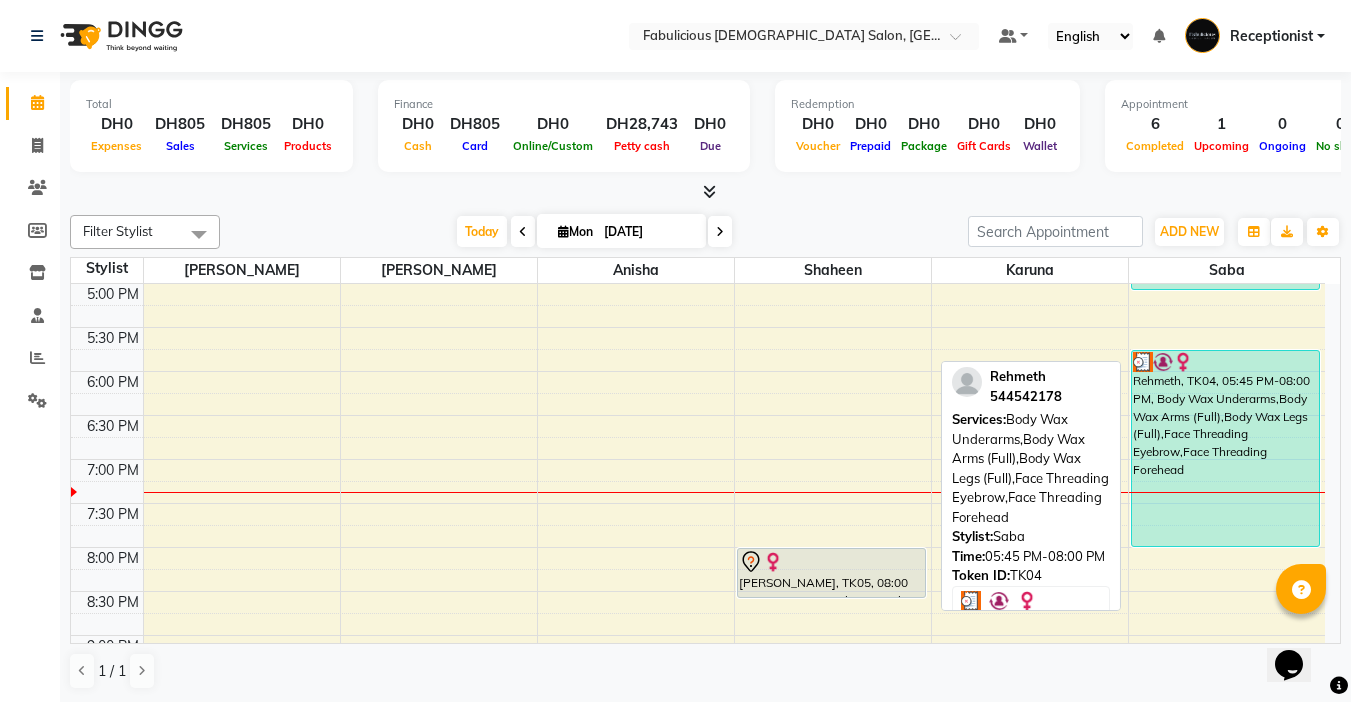 click on "Rehmeth, TK04, 05:45 PM-08:00 PM, Body Wax Underarms,Body Wax Arms (Full),Body Wax Legs (Full),Face Threading Eyebrow,Face Threading Forehead" at bounding box center (1226, 448) 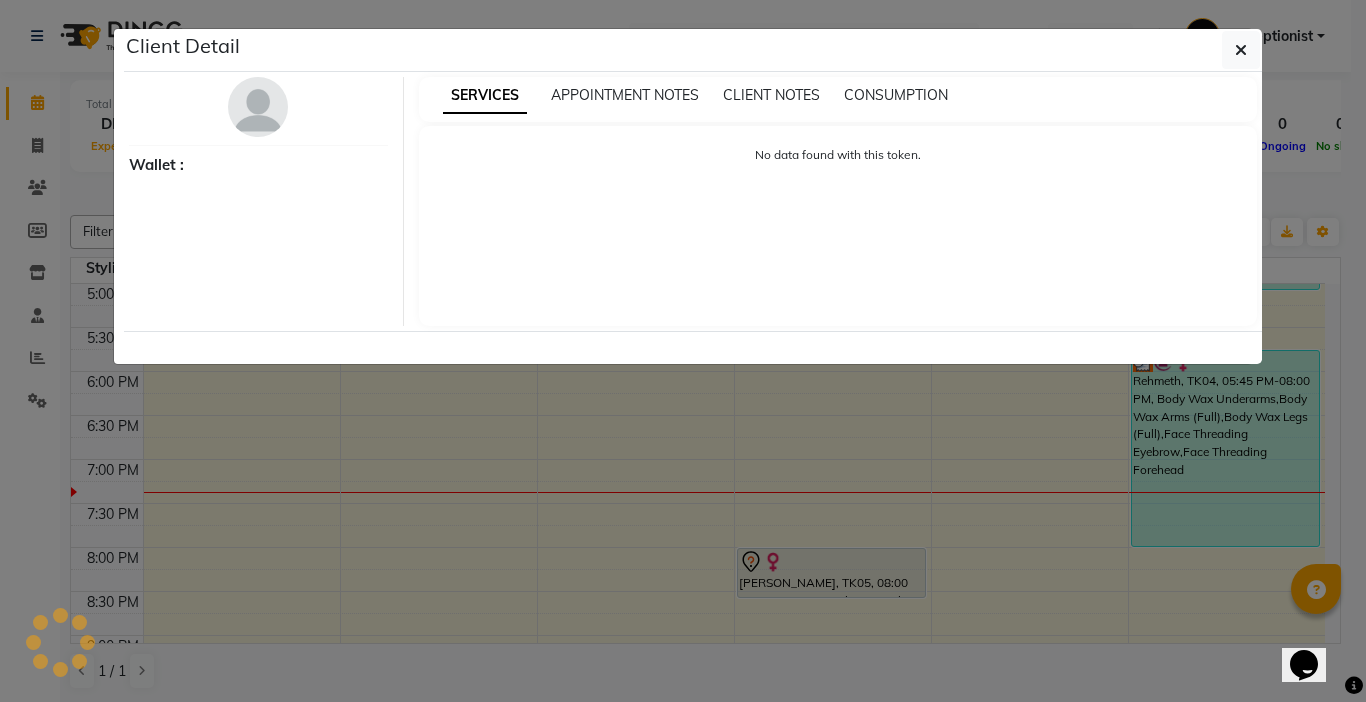 select on "3" 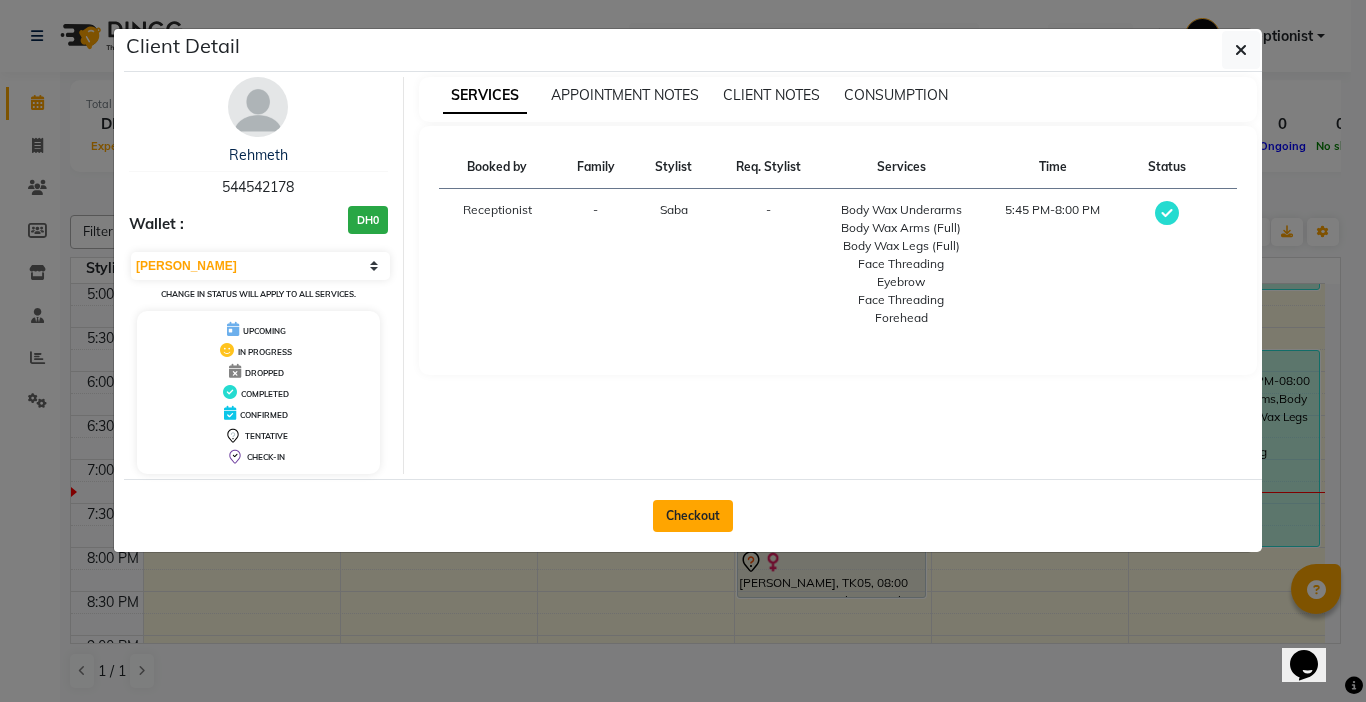click on "Checkout" 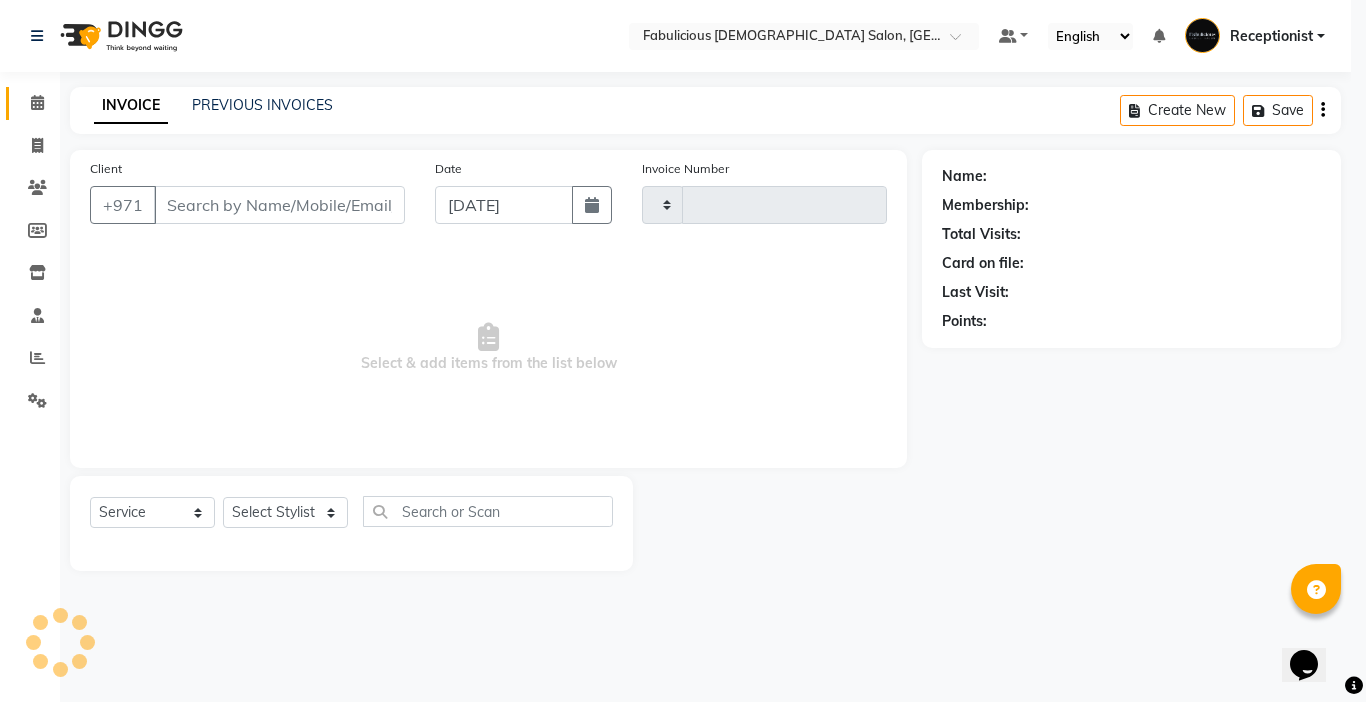 type on "1464" 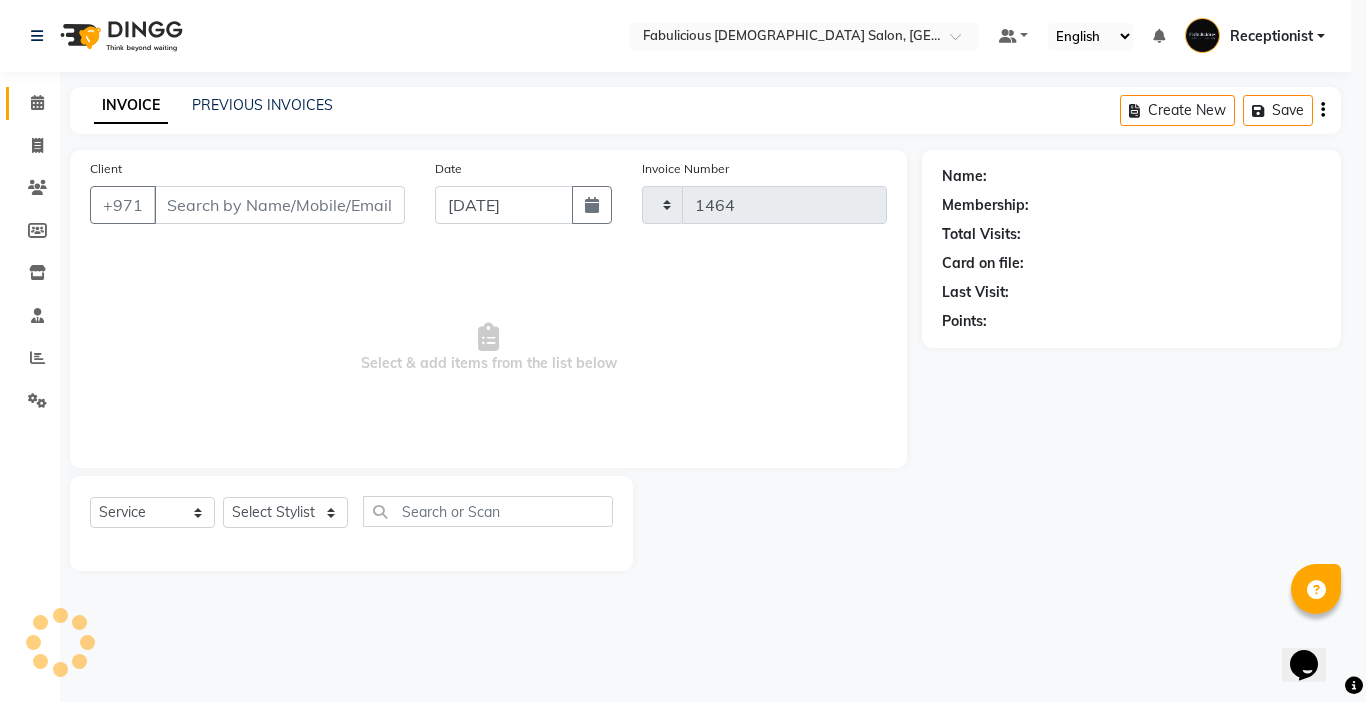 select on "738" 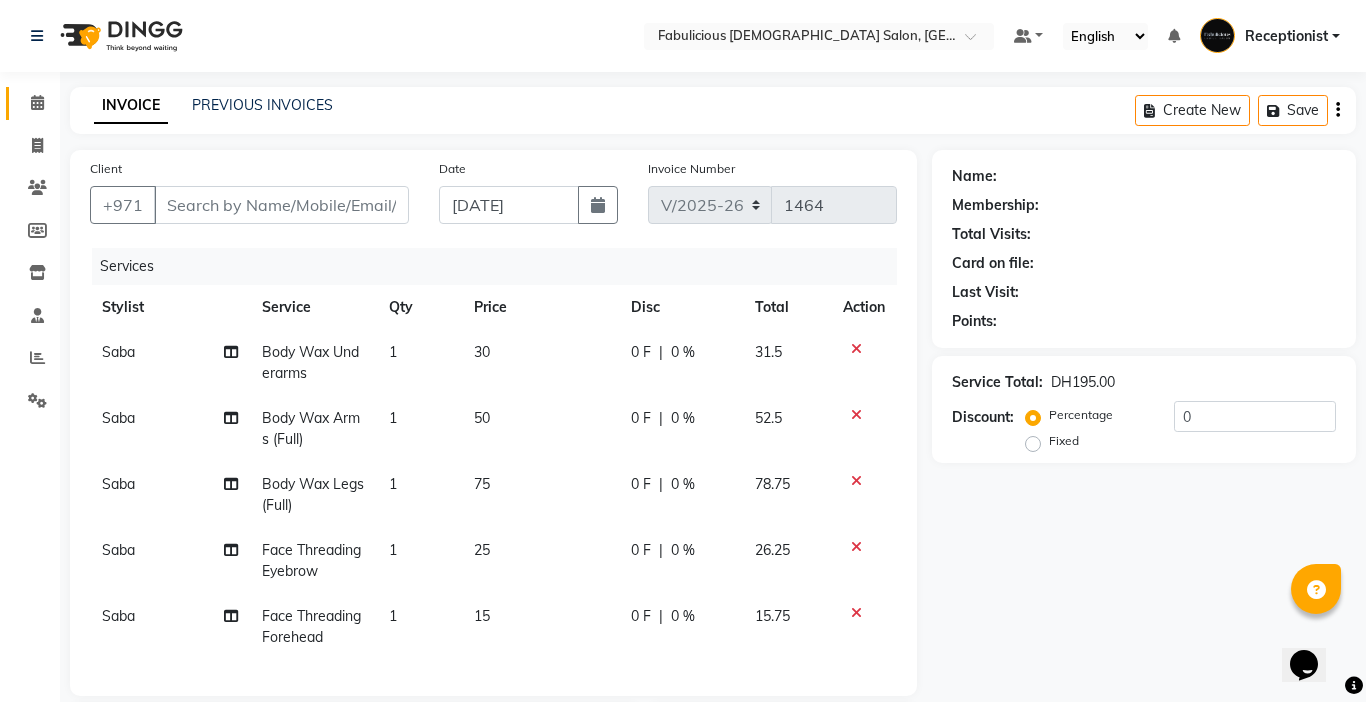 type on "544542178" 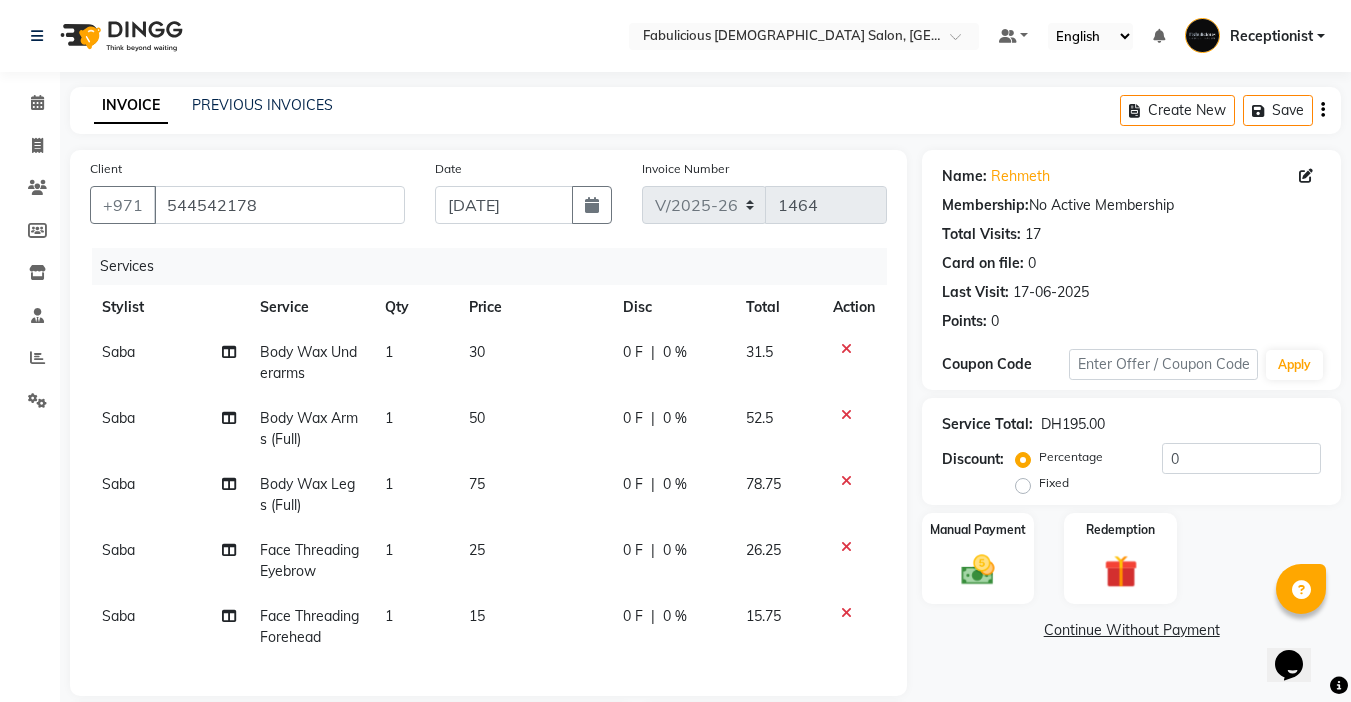click on "75" 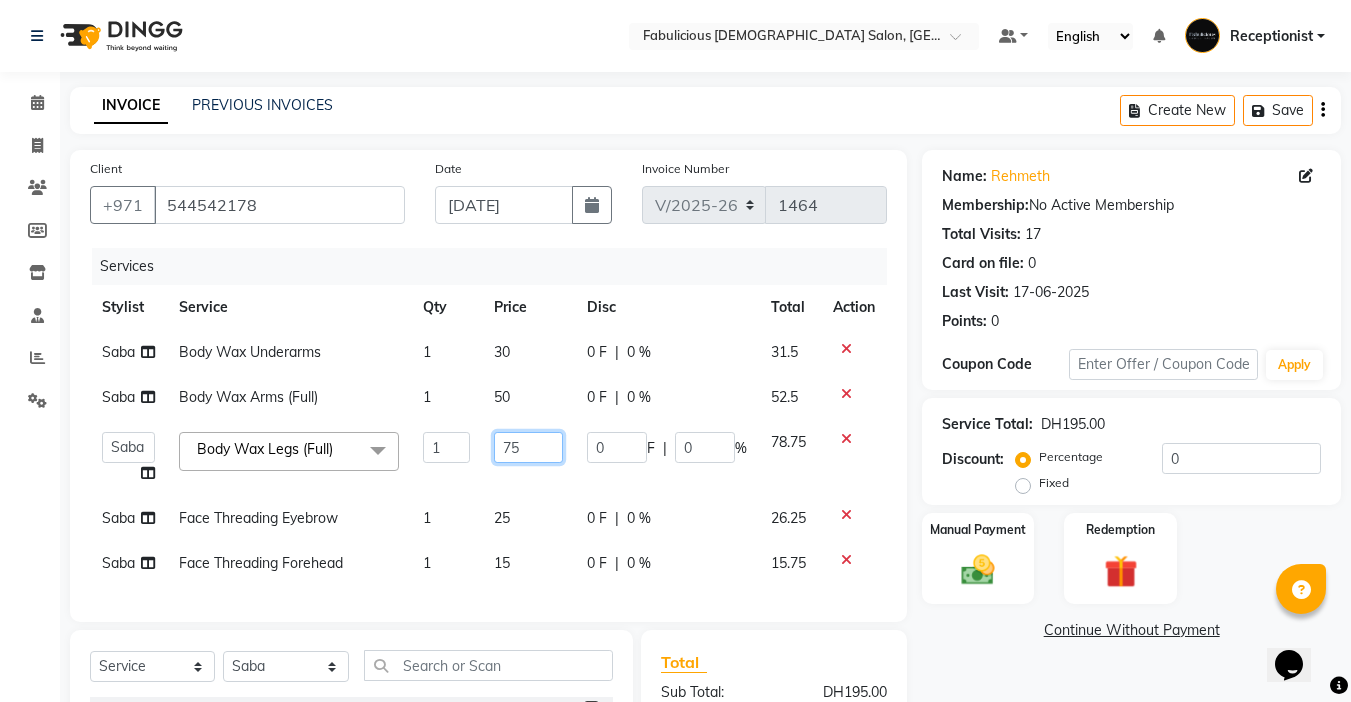 click on "75" 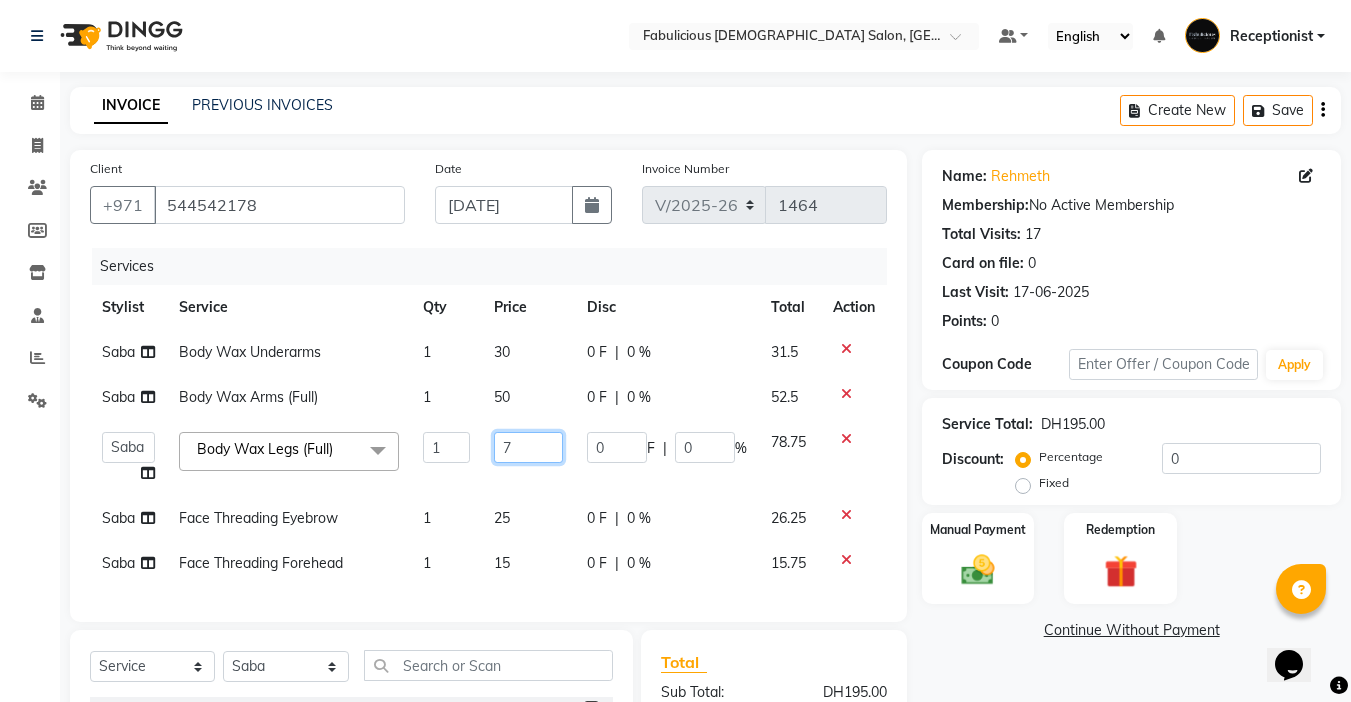 type on "70" 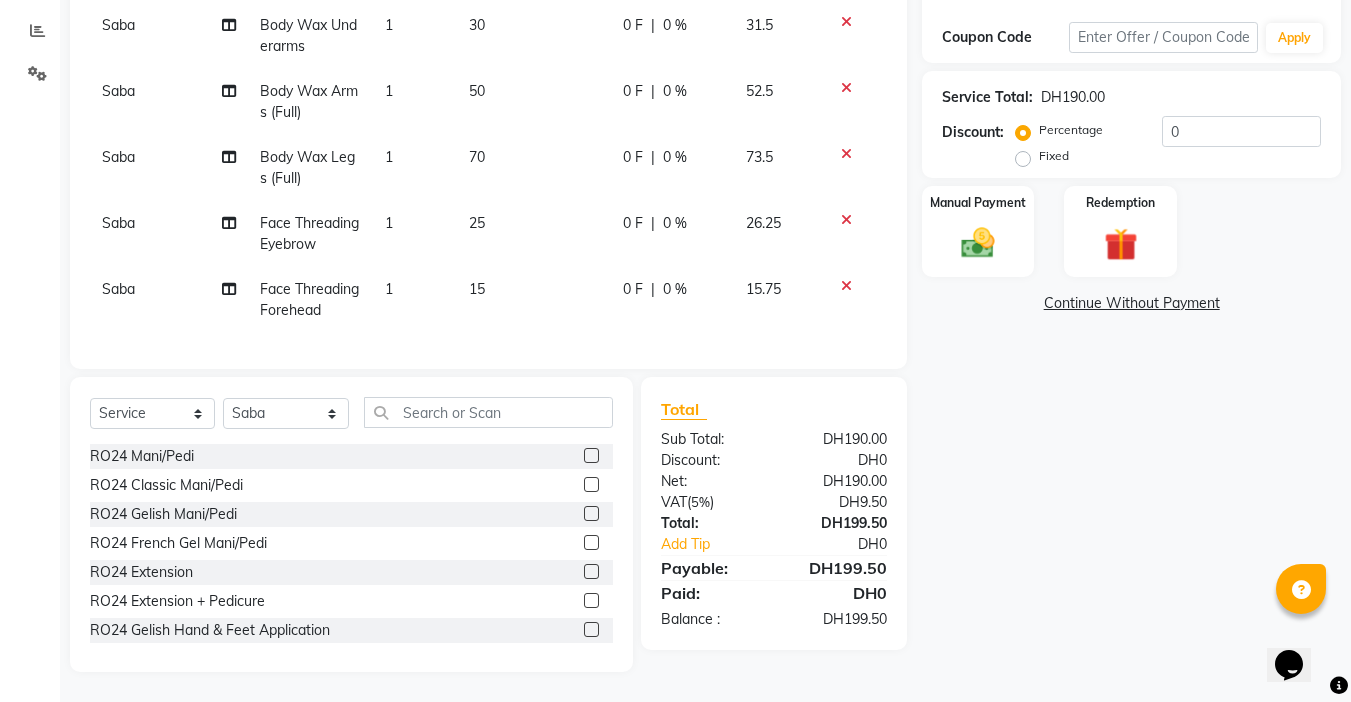 scroll, scrollTop: 342, scrollLeft: 0, axis: vertical 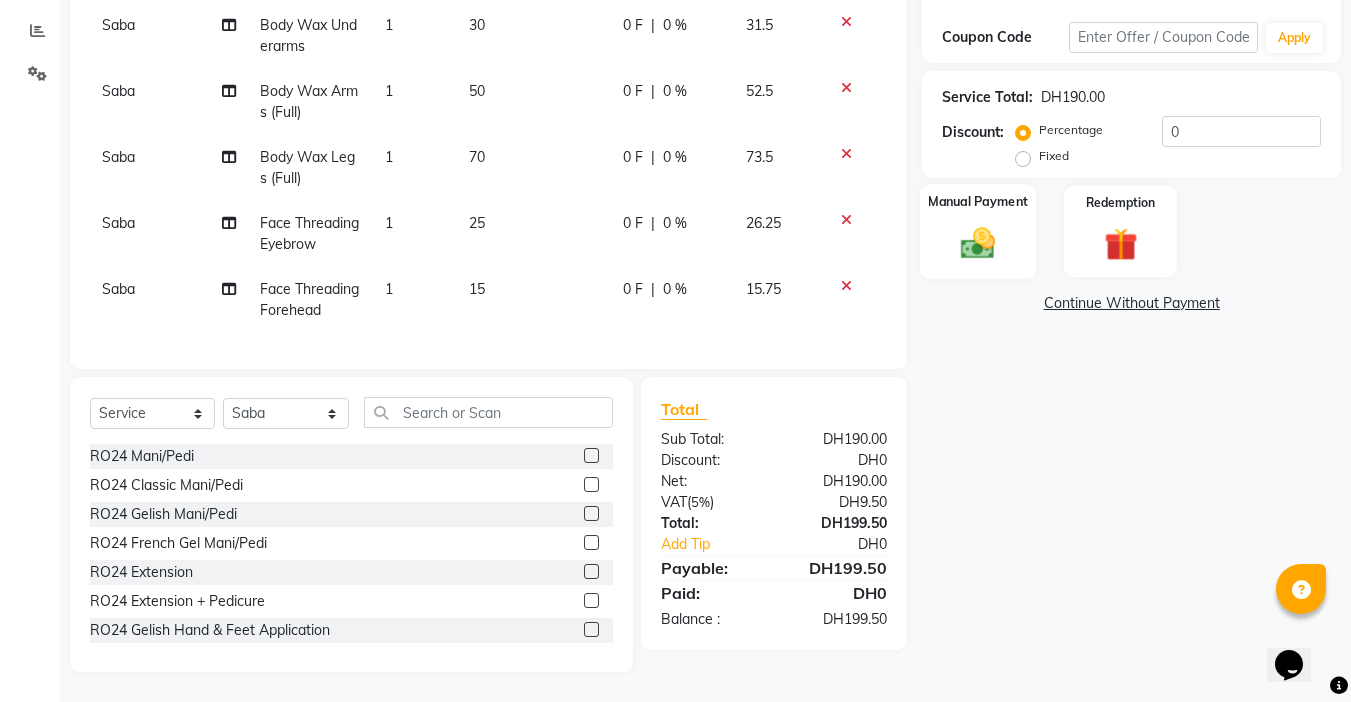 click 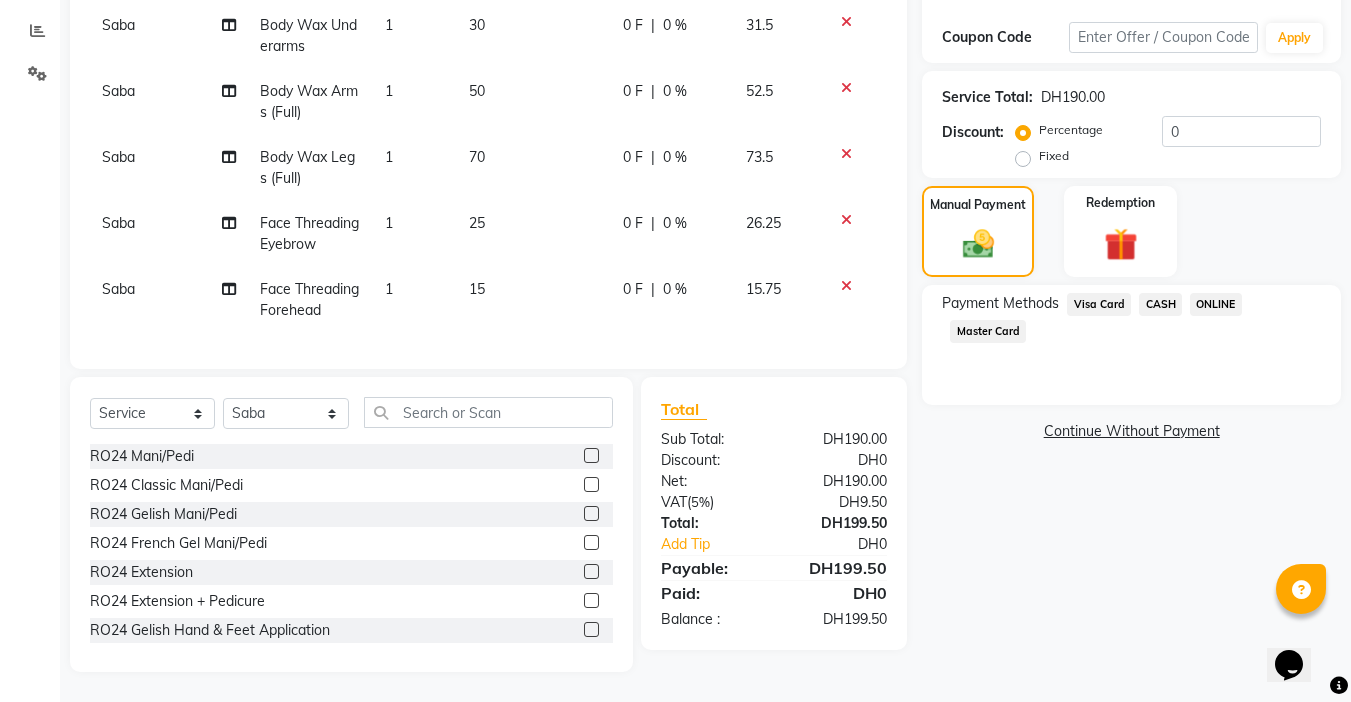 click on "Visa Card" 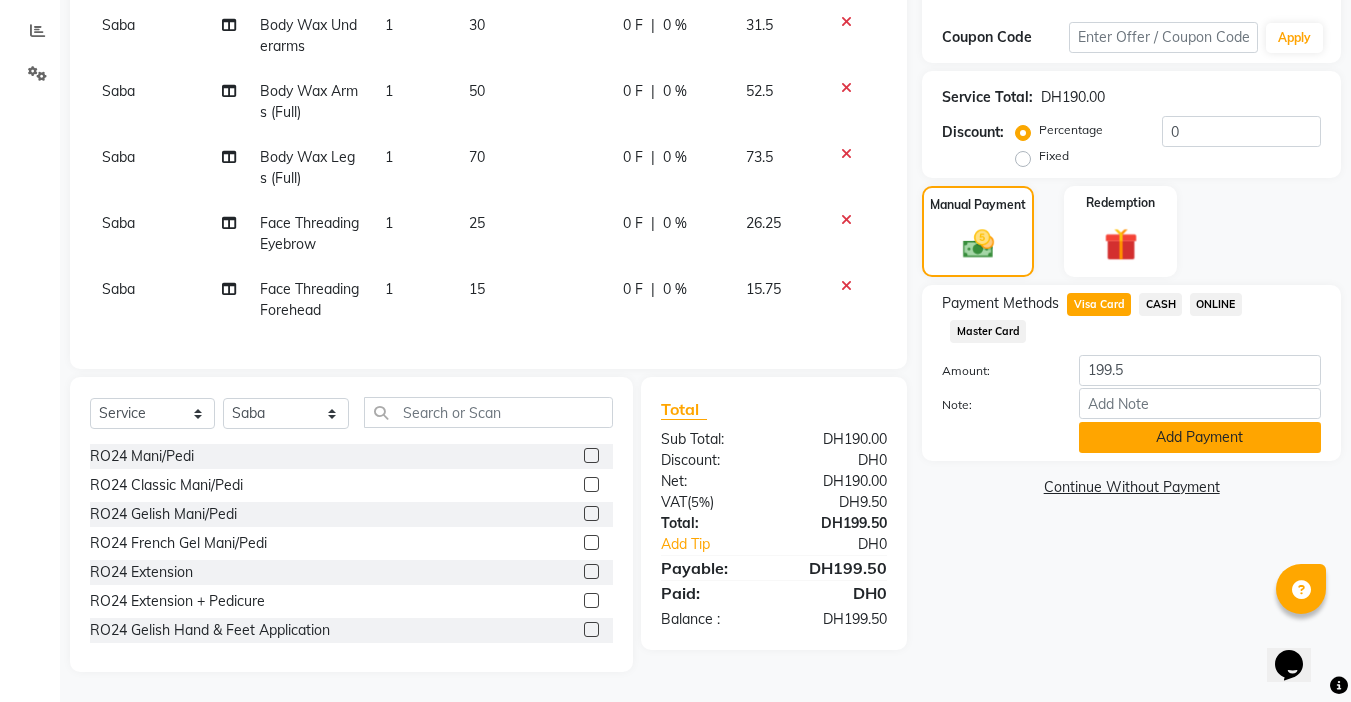 click on "Add Payment" 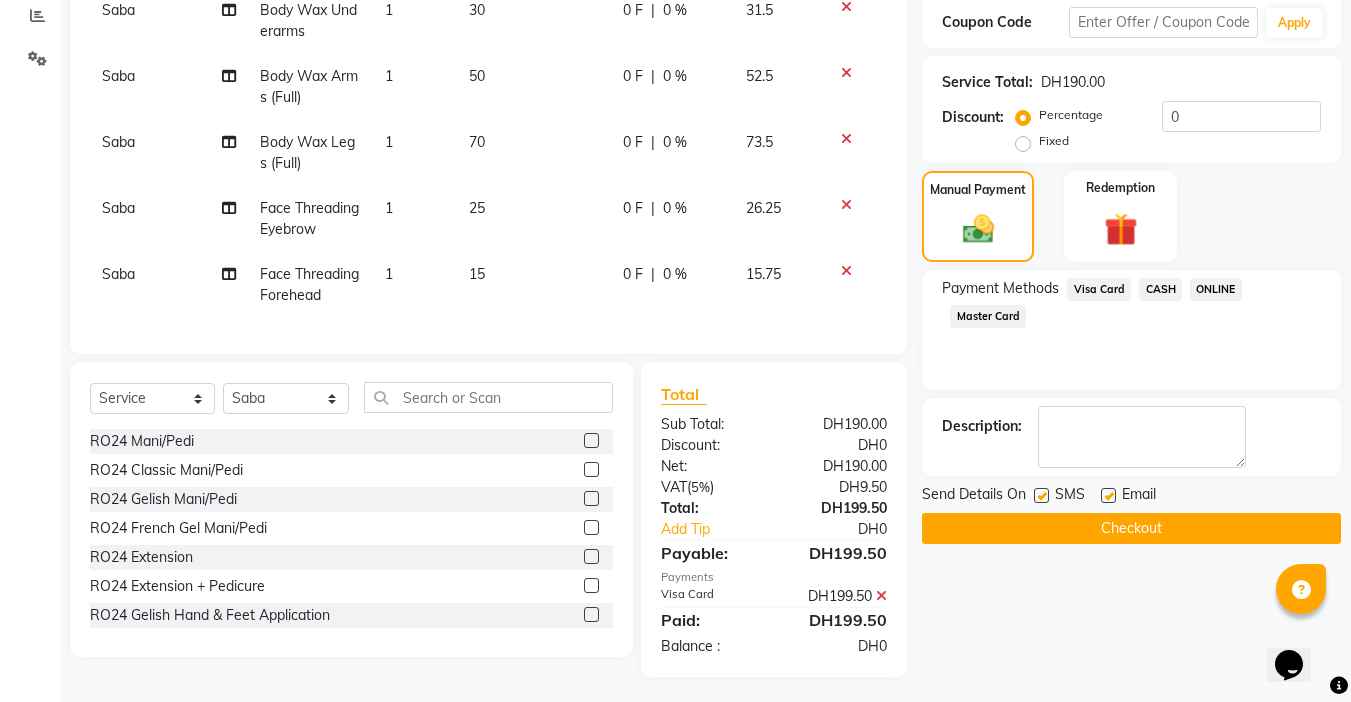 click on "Checkout" 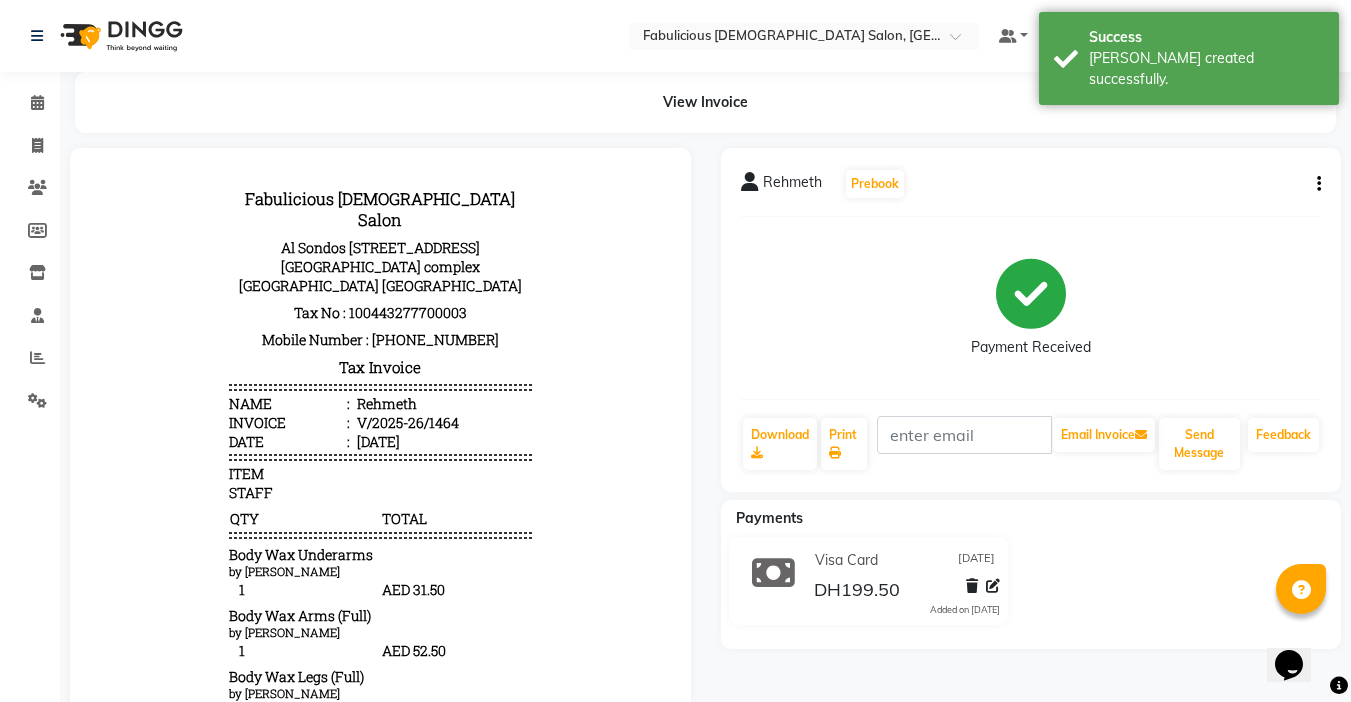 scroll, scrollTop: 0, scrollLeft: 0, axis: both 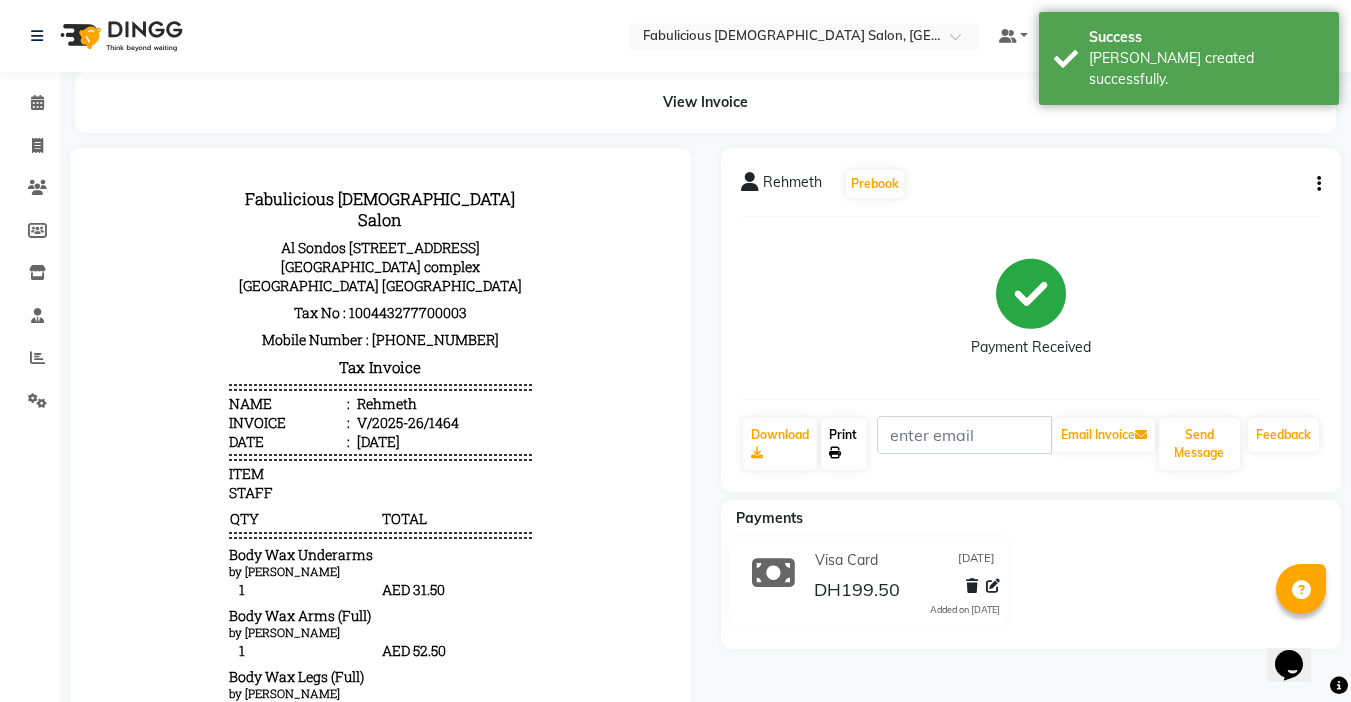 click on "Print" 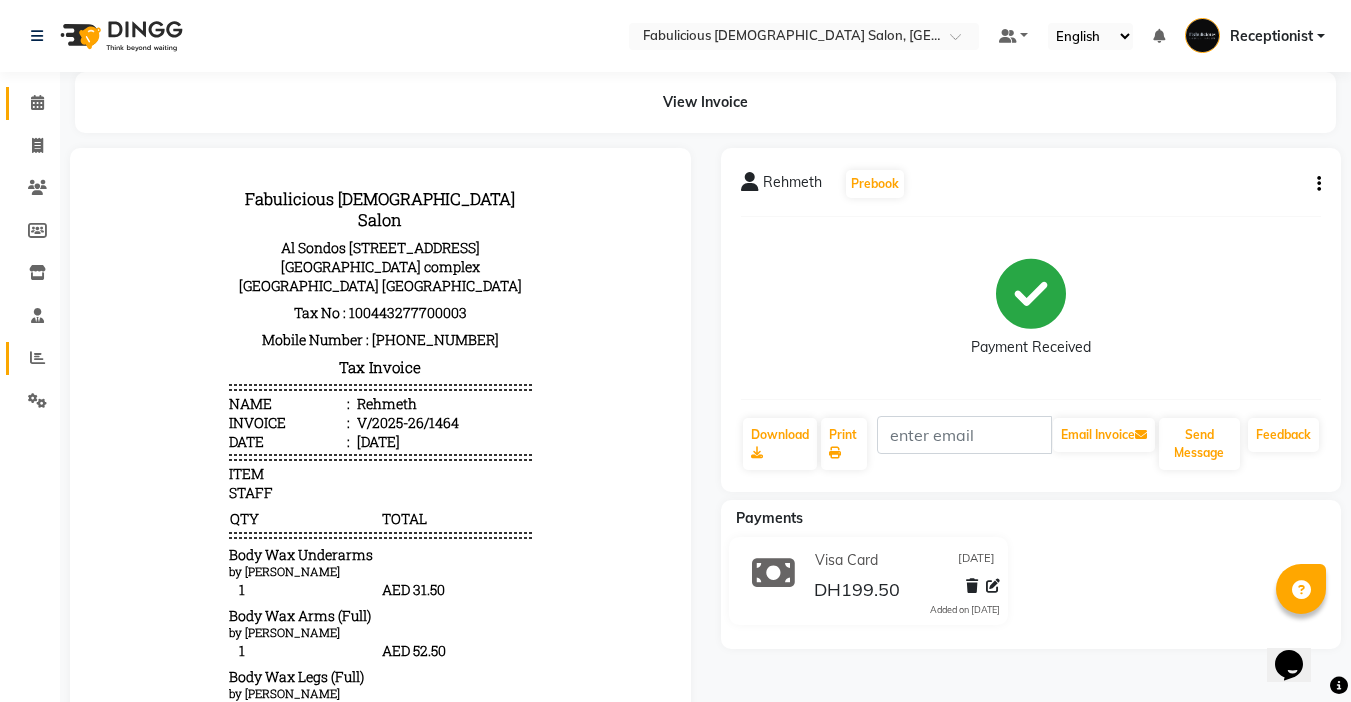 click 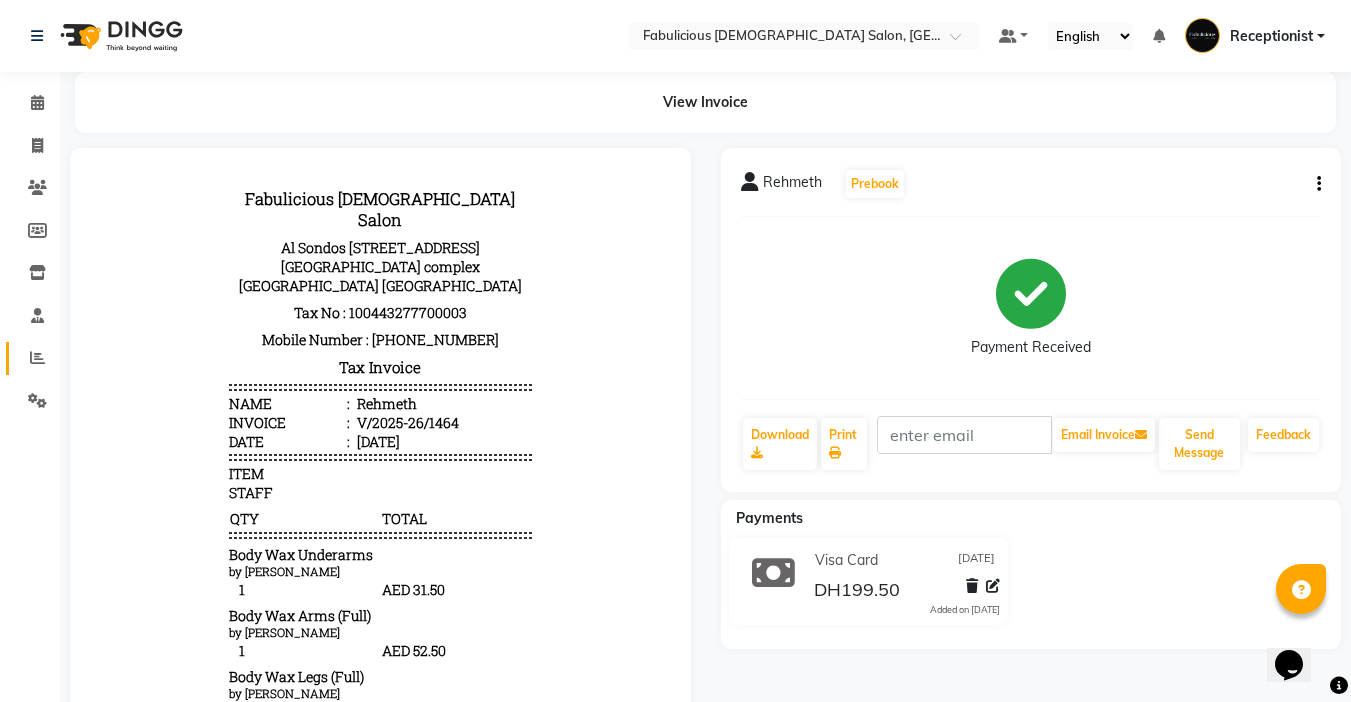 click 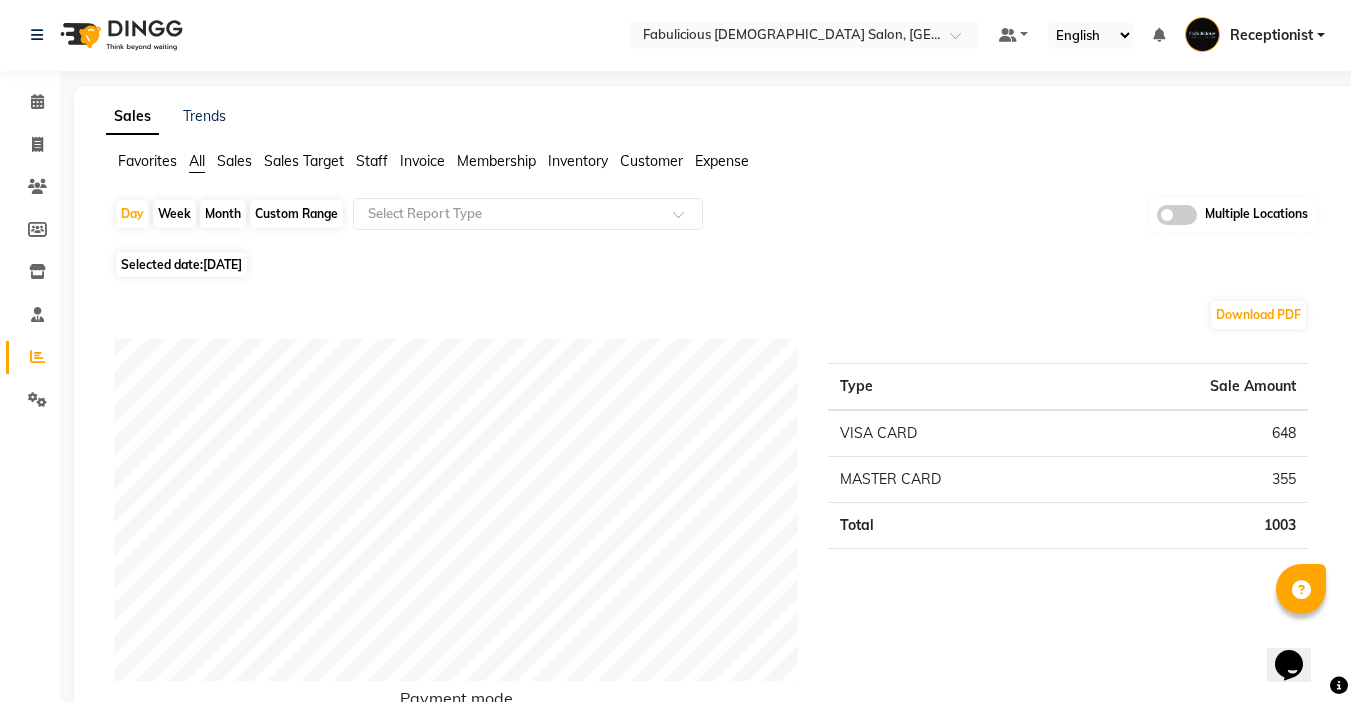 scroll, scrollTop: 0, scrollLeft: 0, axis: both 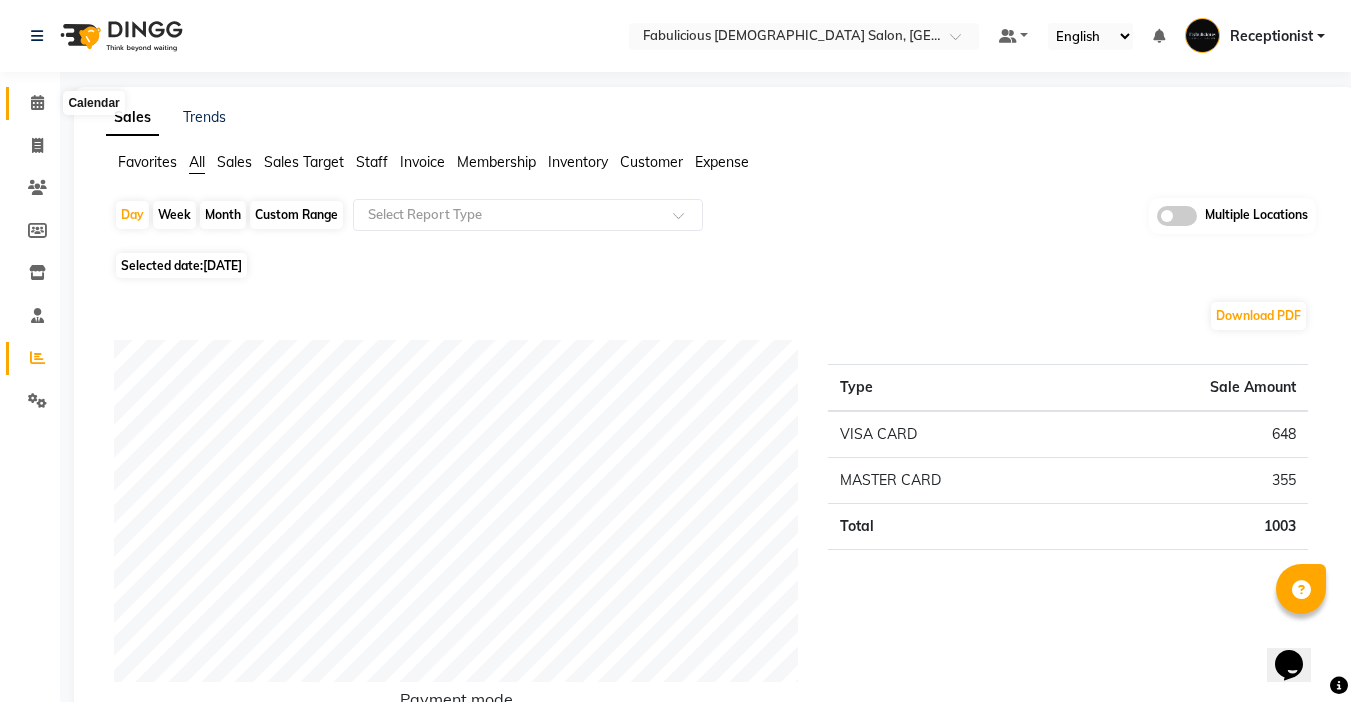 click 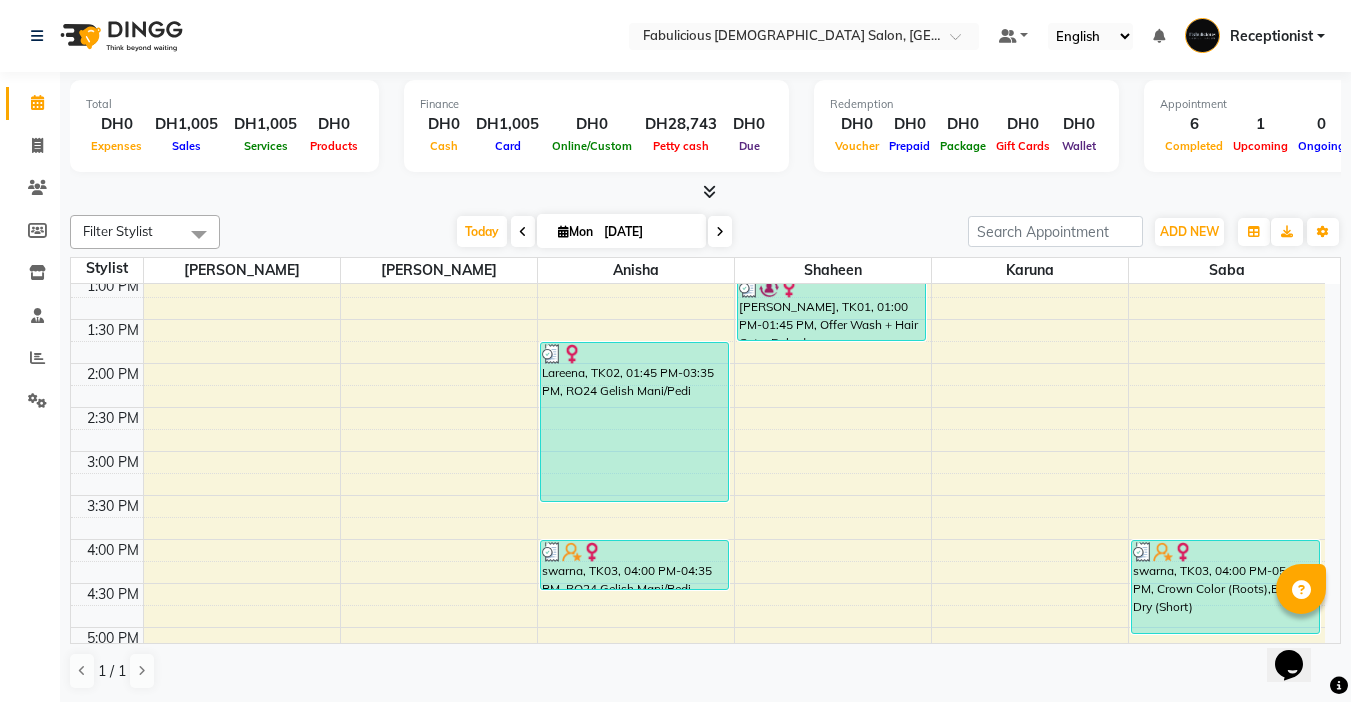 scroll, scrollTop: 400, scrollLeft: 0, axis: vertical 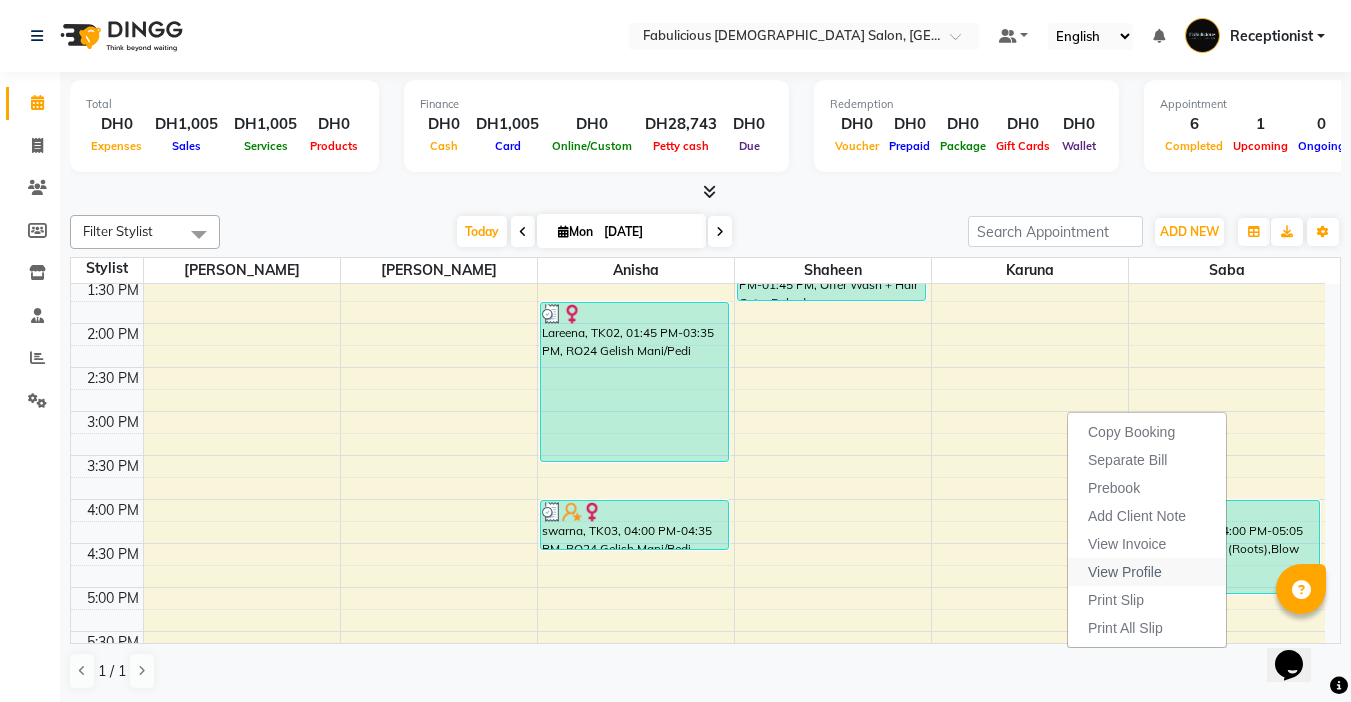 click on "View Profile" at bounding box center (1125, 572) 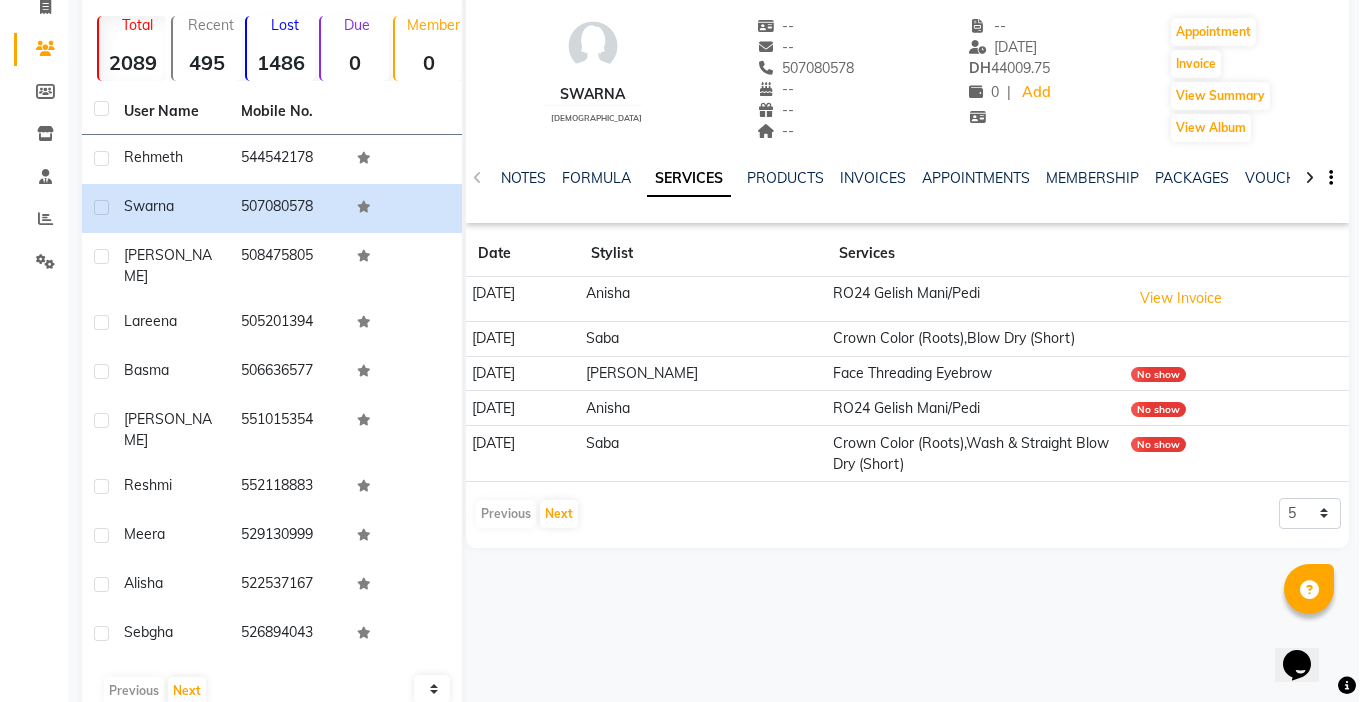 scroll, scrollTop: 148, scrollLeft: 0, axis: vertical 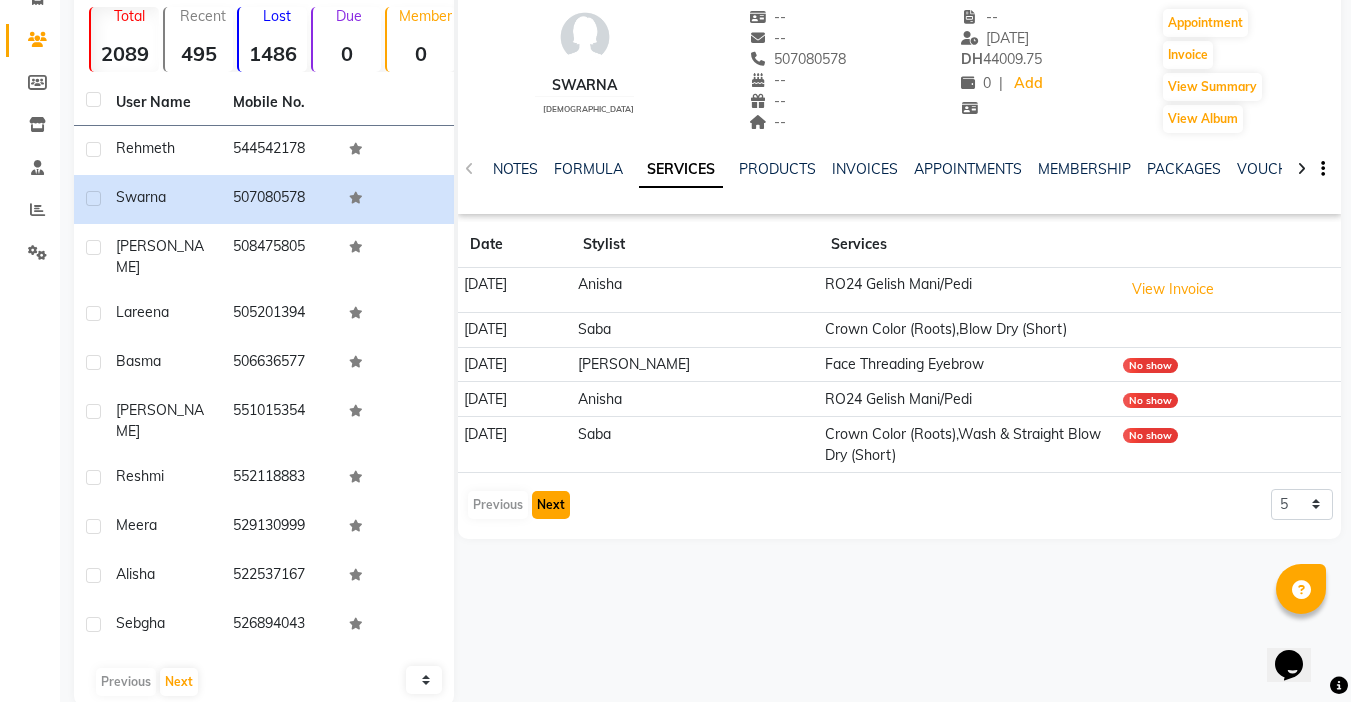 click on "Next" 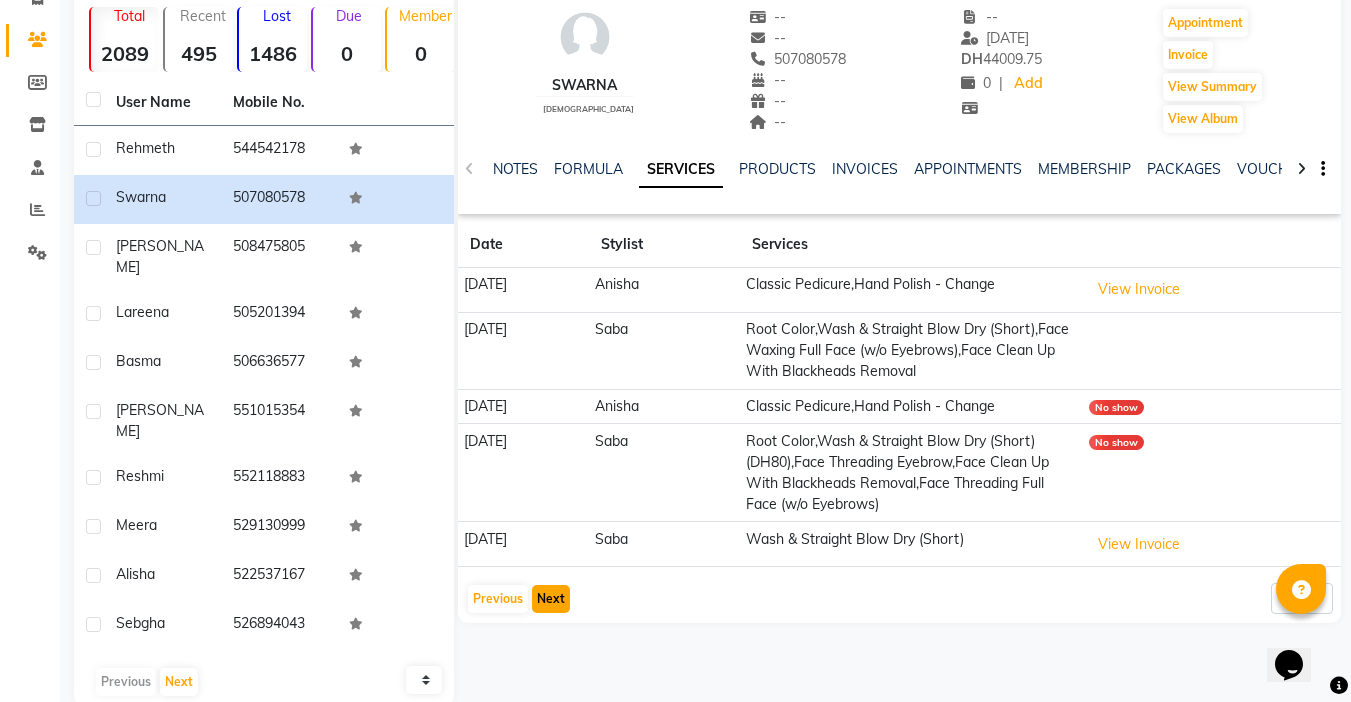 click on "Next" 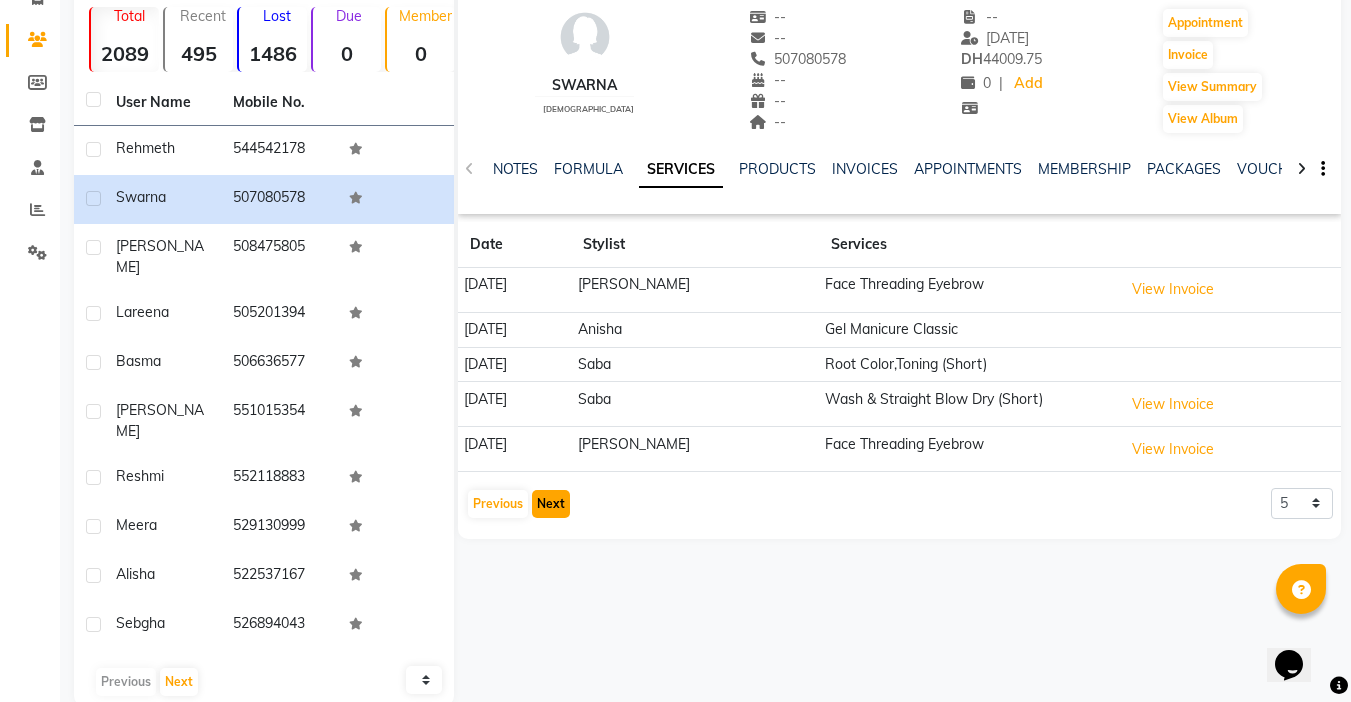 click on "Next" 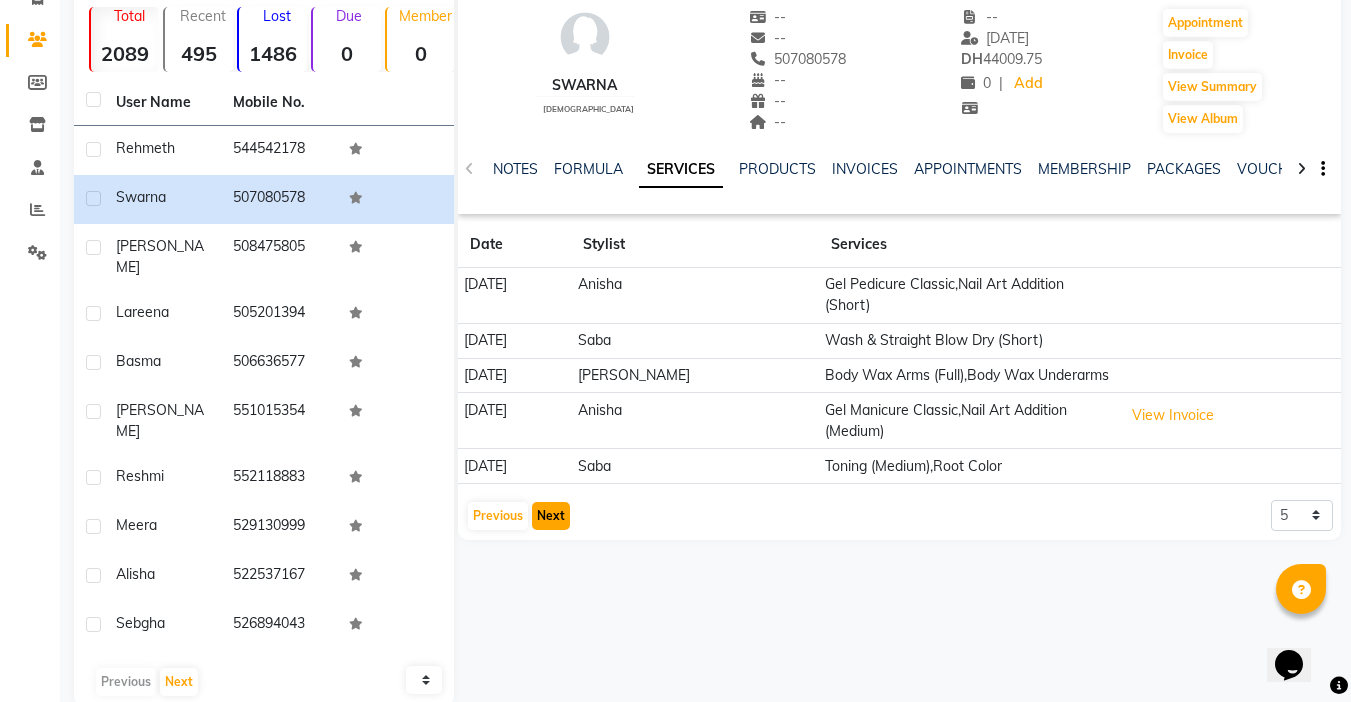 click on "Next" 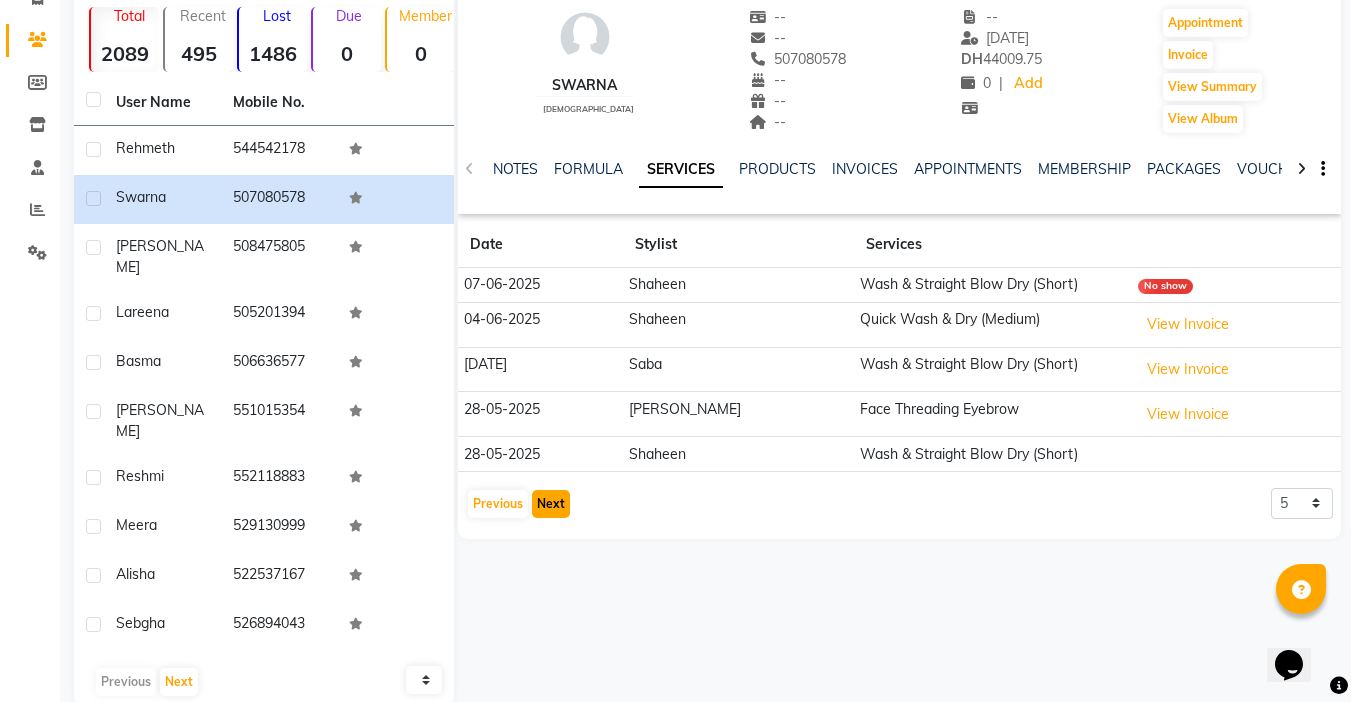 click on "Next" 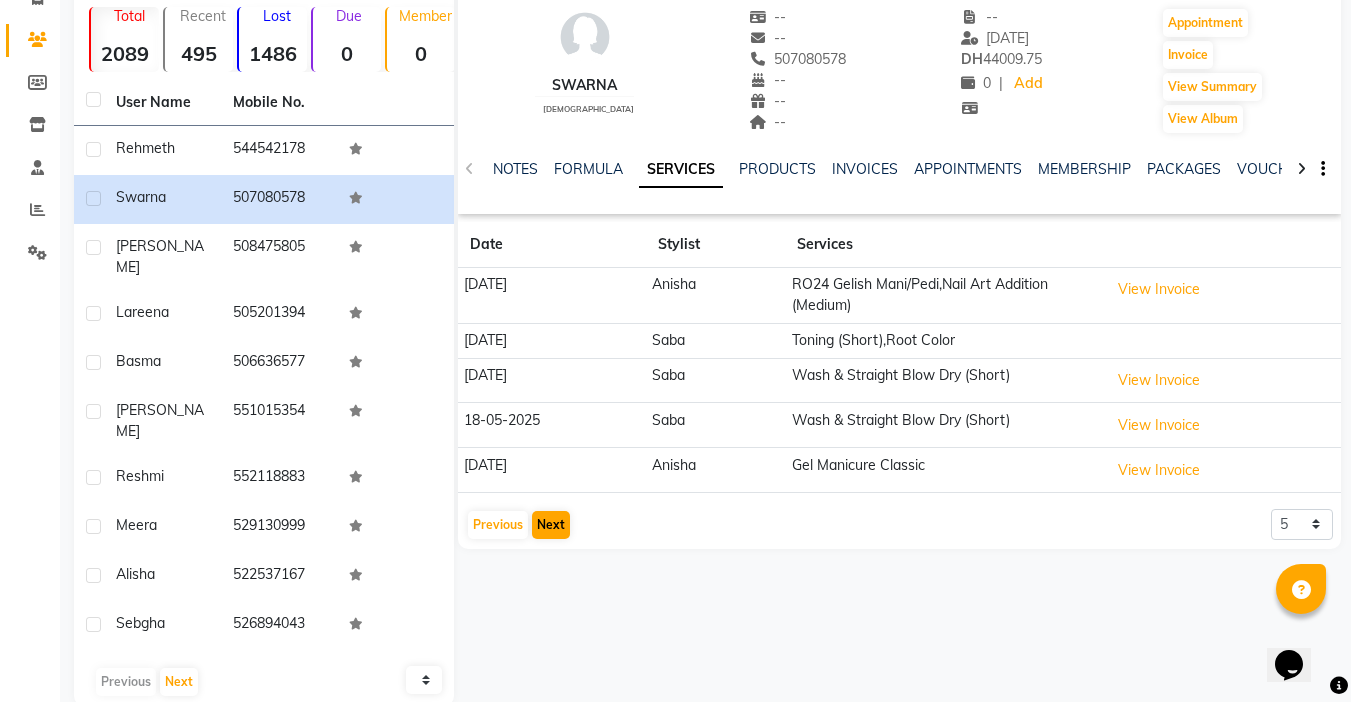 click on "Date Stylist Services [DATE] [PERSON_NAME] RO24 Gelish Mani/Pedi,Nail Art Addition (Medium)  View Invoice  [DATE] Saba Toning (Short),Root Color [DATE] Saba Wash & Straight Blow Dry (Short)  View Invoice  [DATE] Saba Wash & Straight Blow Dry (Short)  View Invoice  [DATE] [PERSON_NAME] Gel Manicure Classic  View Invoice   Previous   Next  5 10 50 100 500" 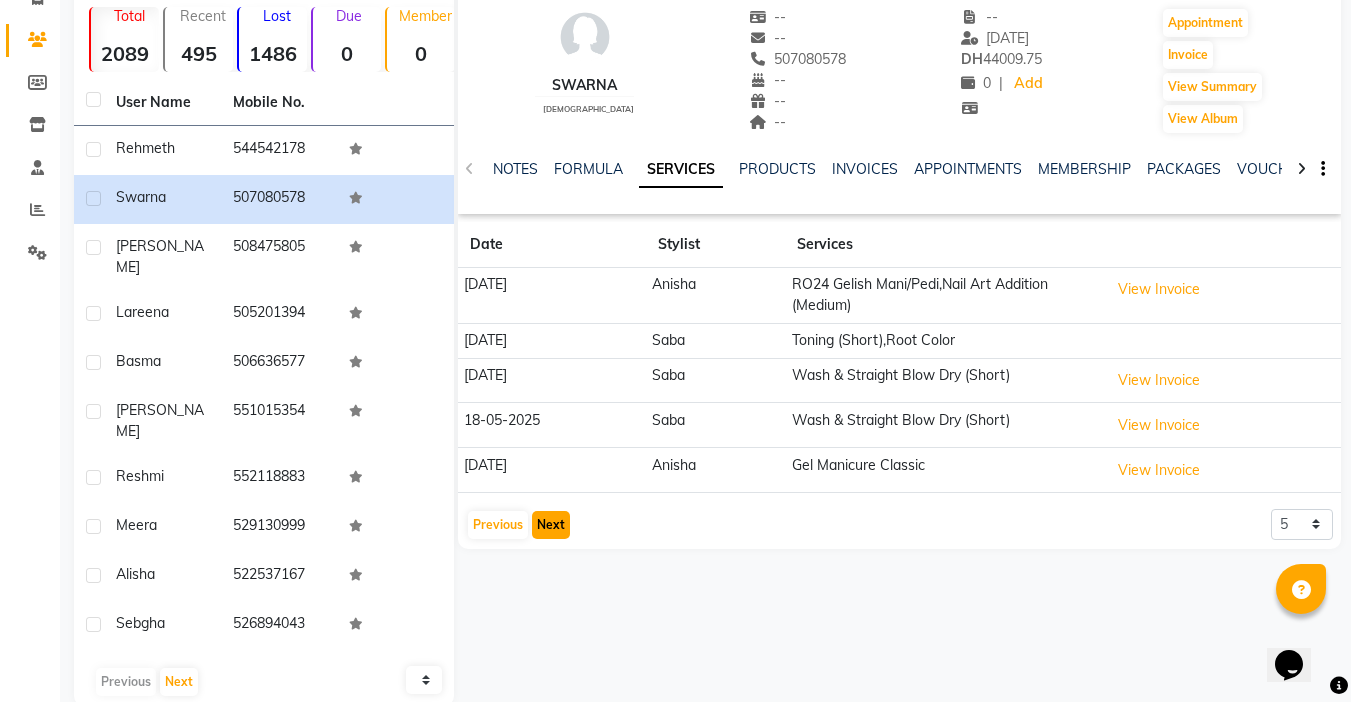 click on "Next" 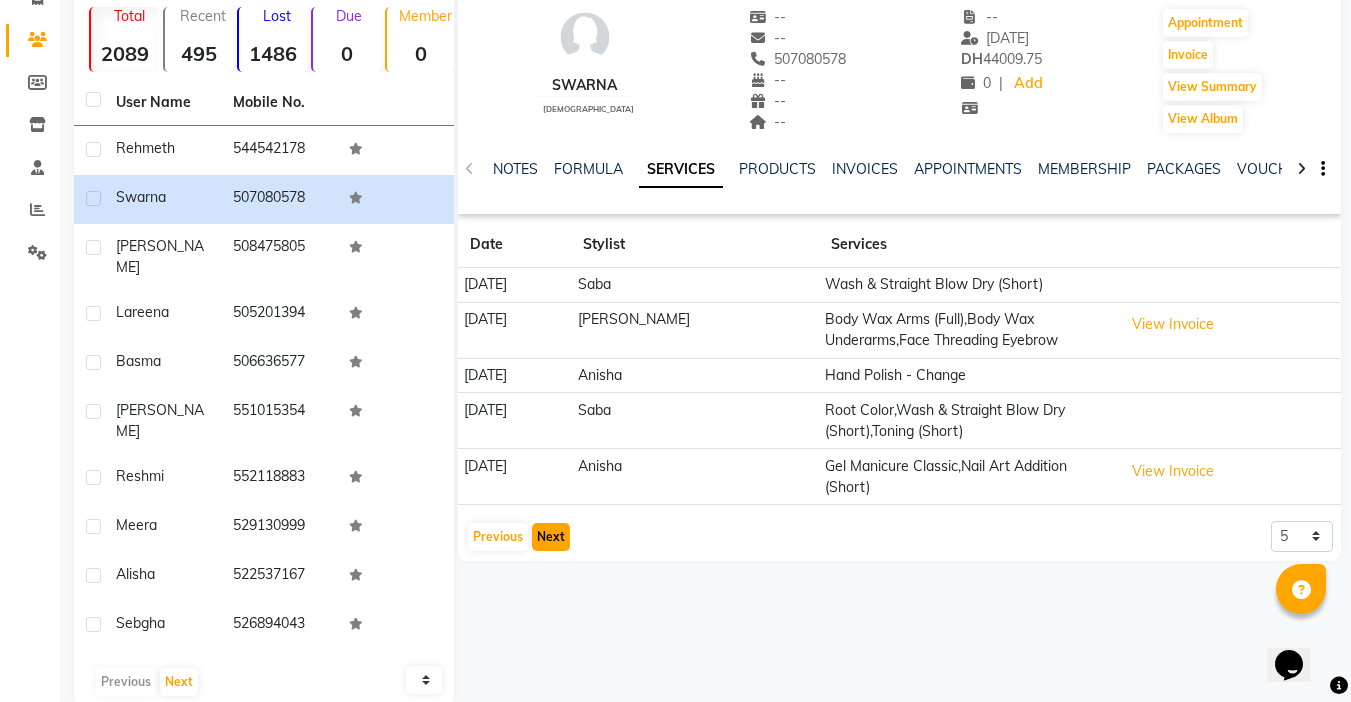 click on "Next" 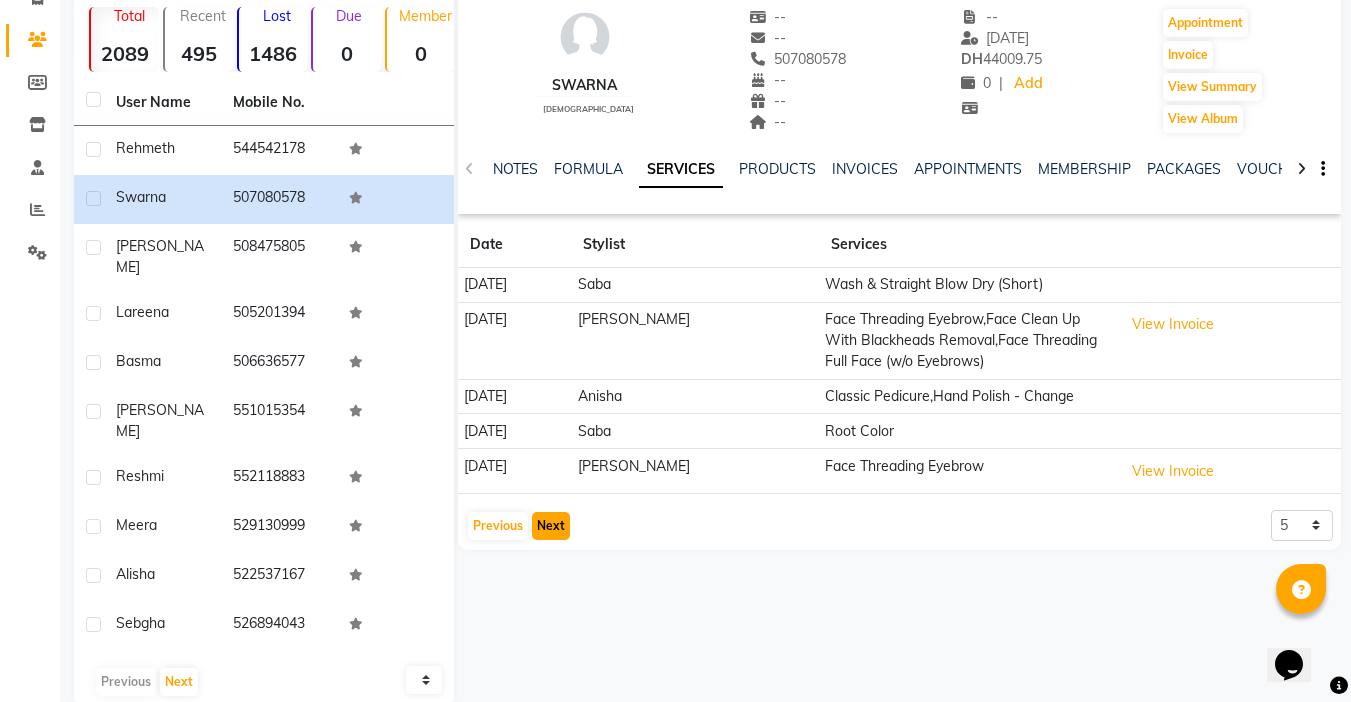 click on "Next" 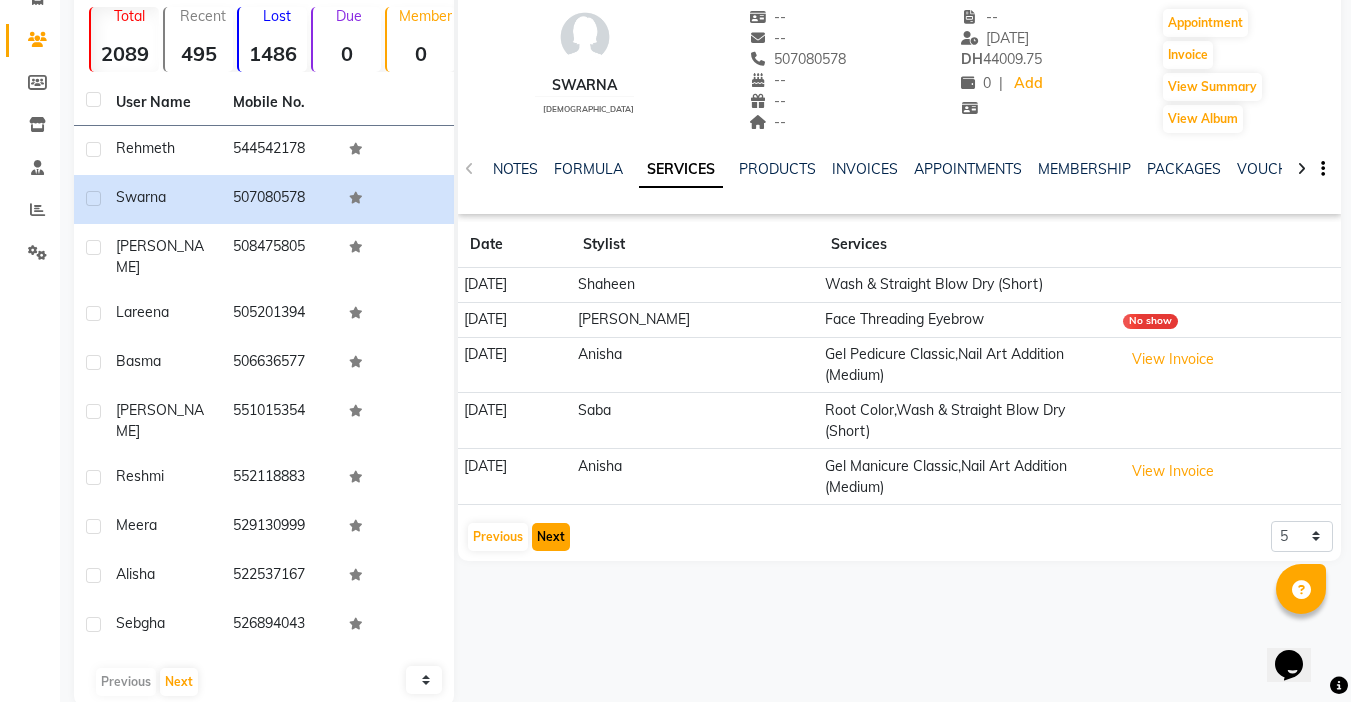 click on "Next" 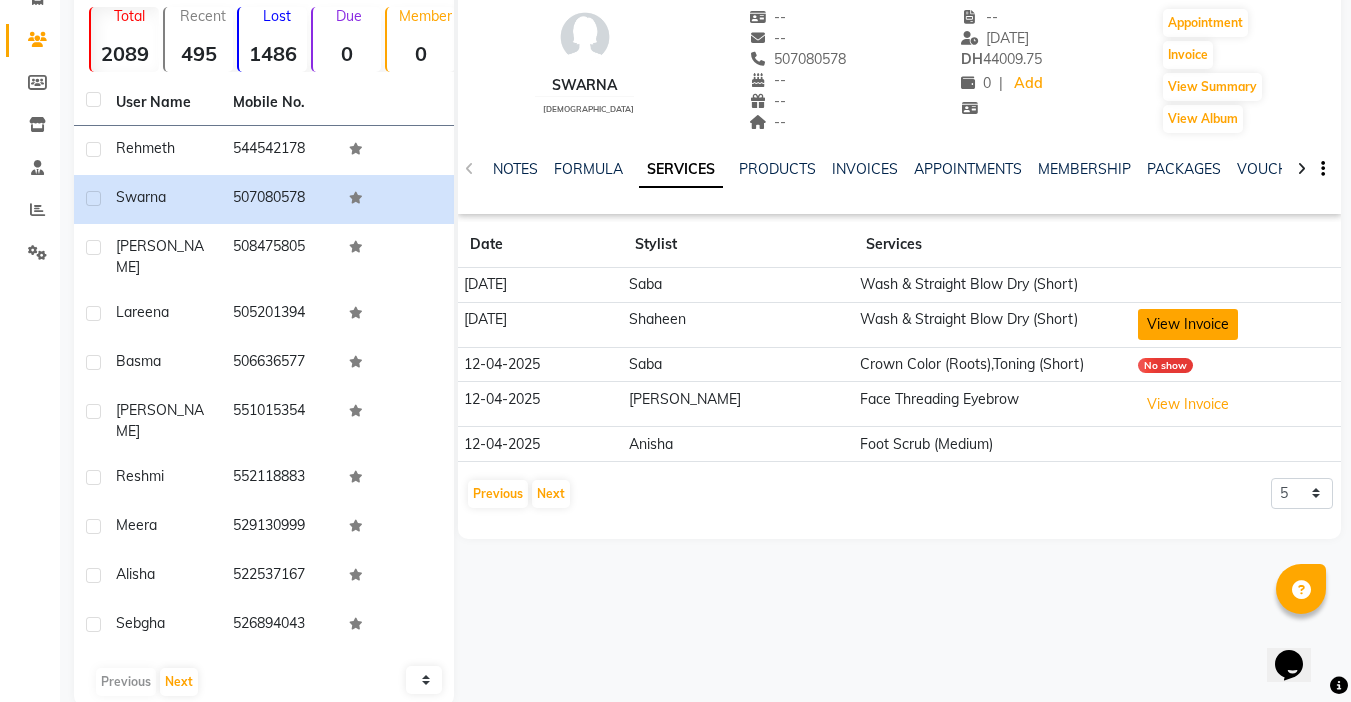 click on "View Invoice" 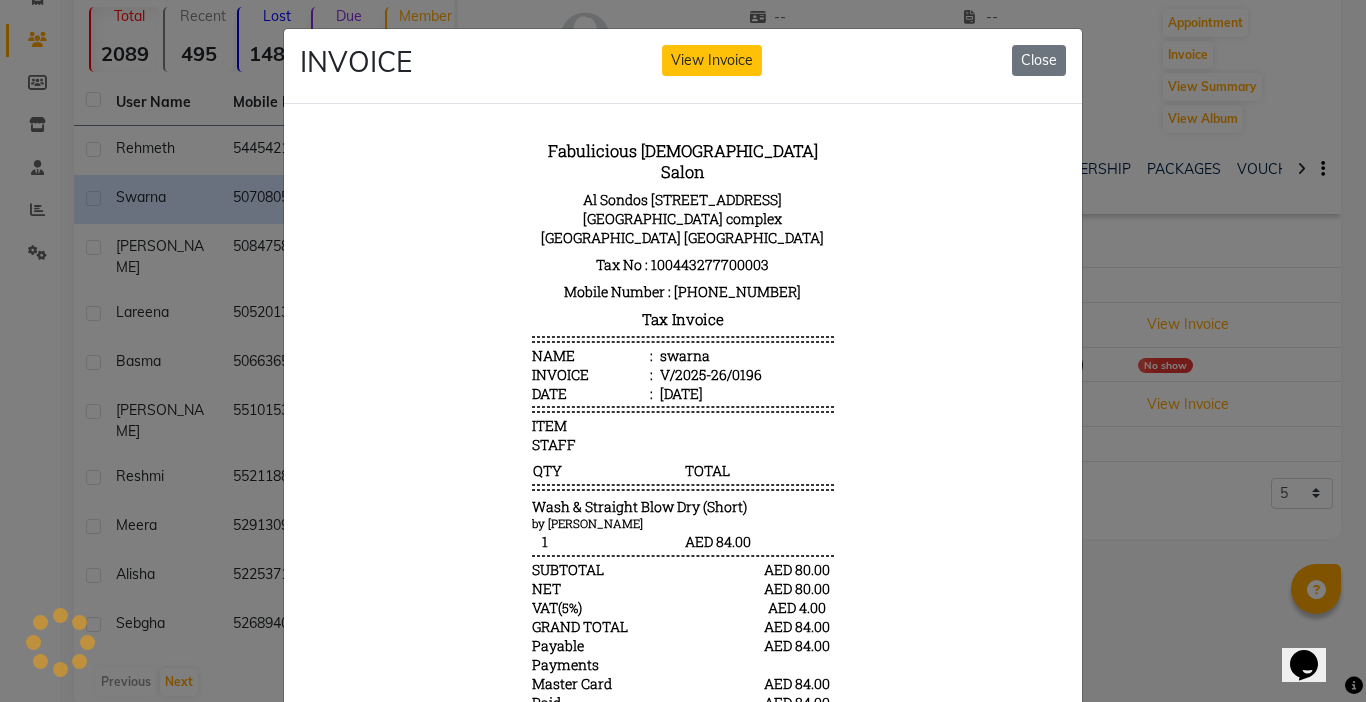 scroll, scrollTop: 0, scrollLeft: 0, axis: both 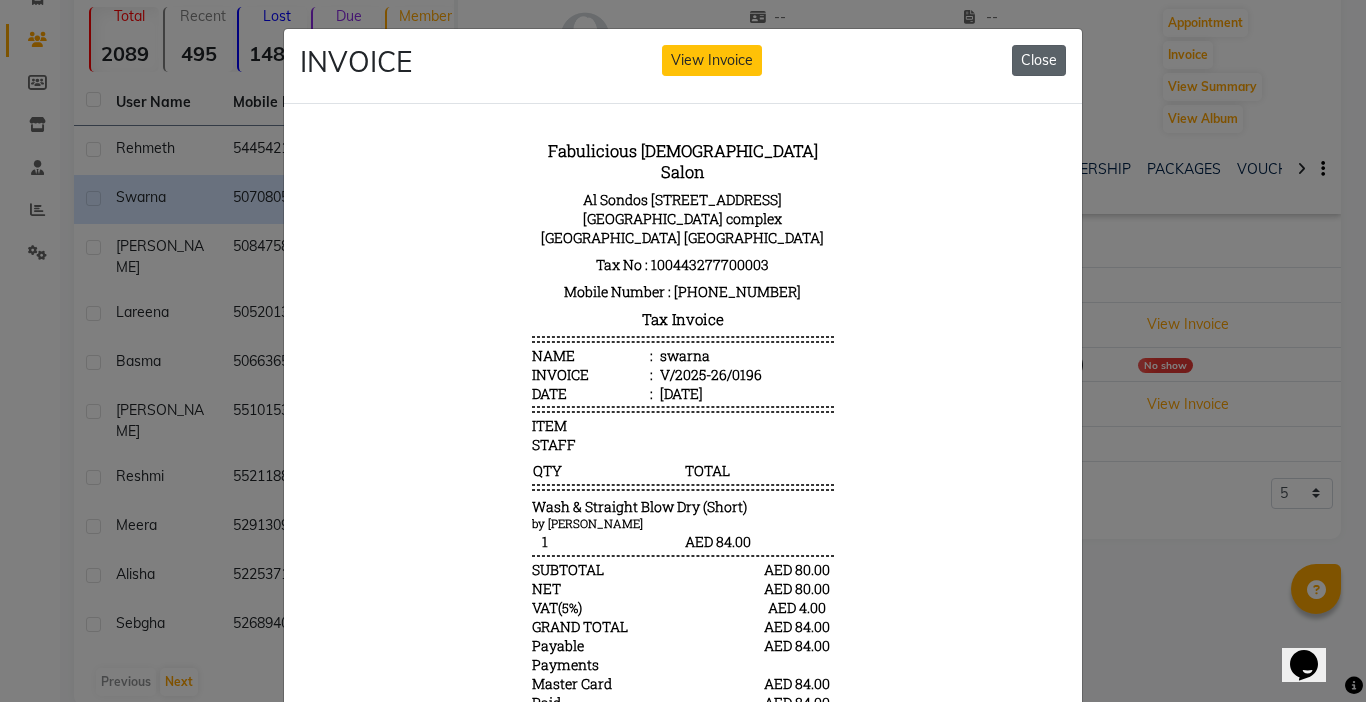 drag, startPoint x: 1031, startPoint y: 60, endPoint x: 556, endPoint y: 100, distance: 476.68124 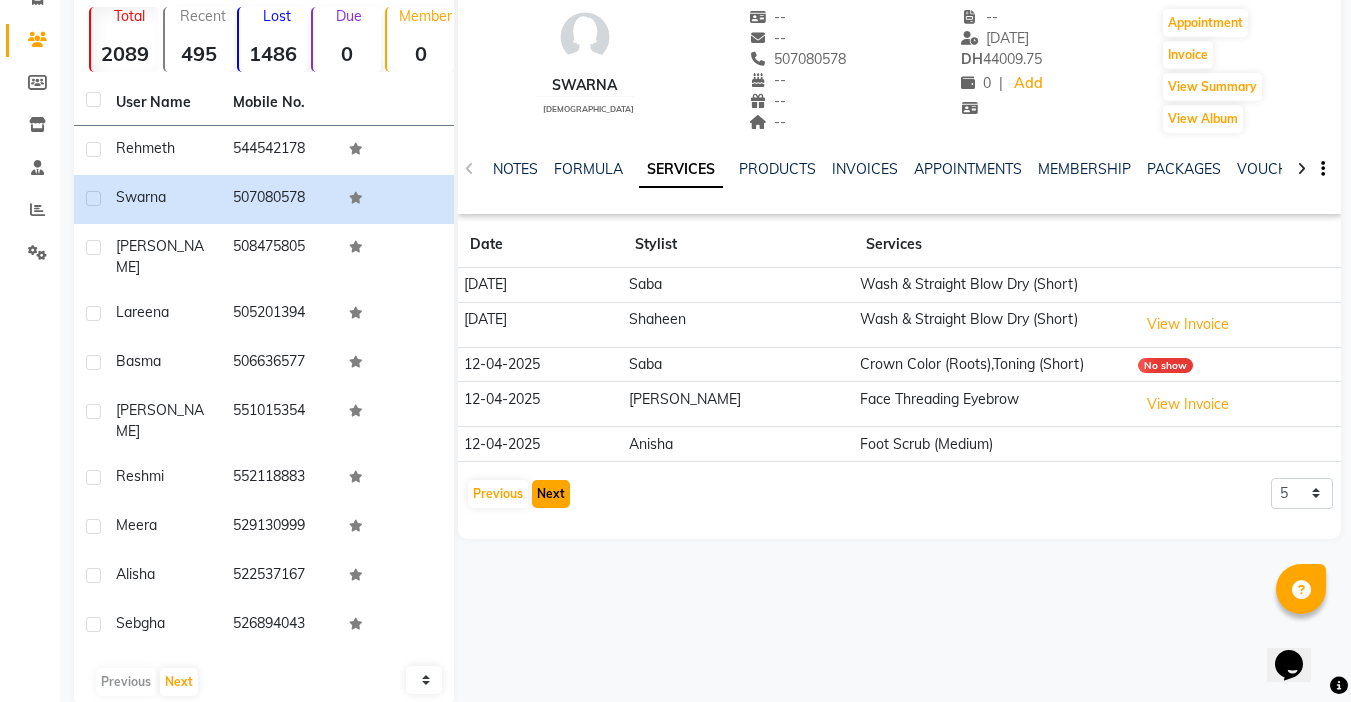 click on "Next" 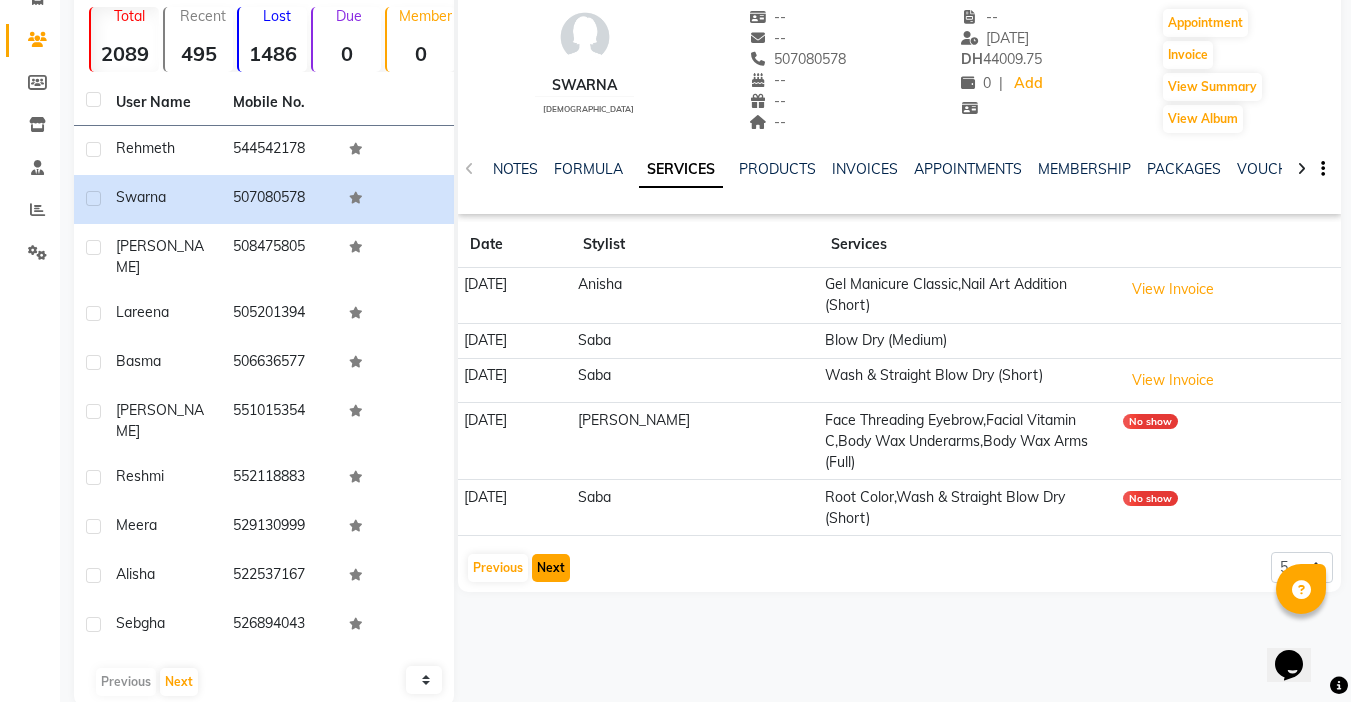 click on "Next" 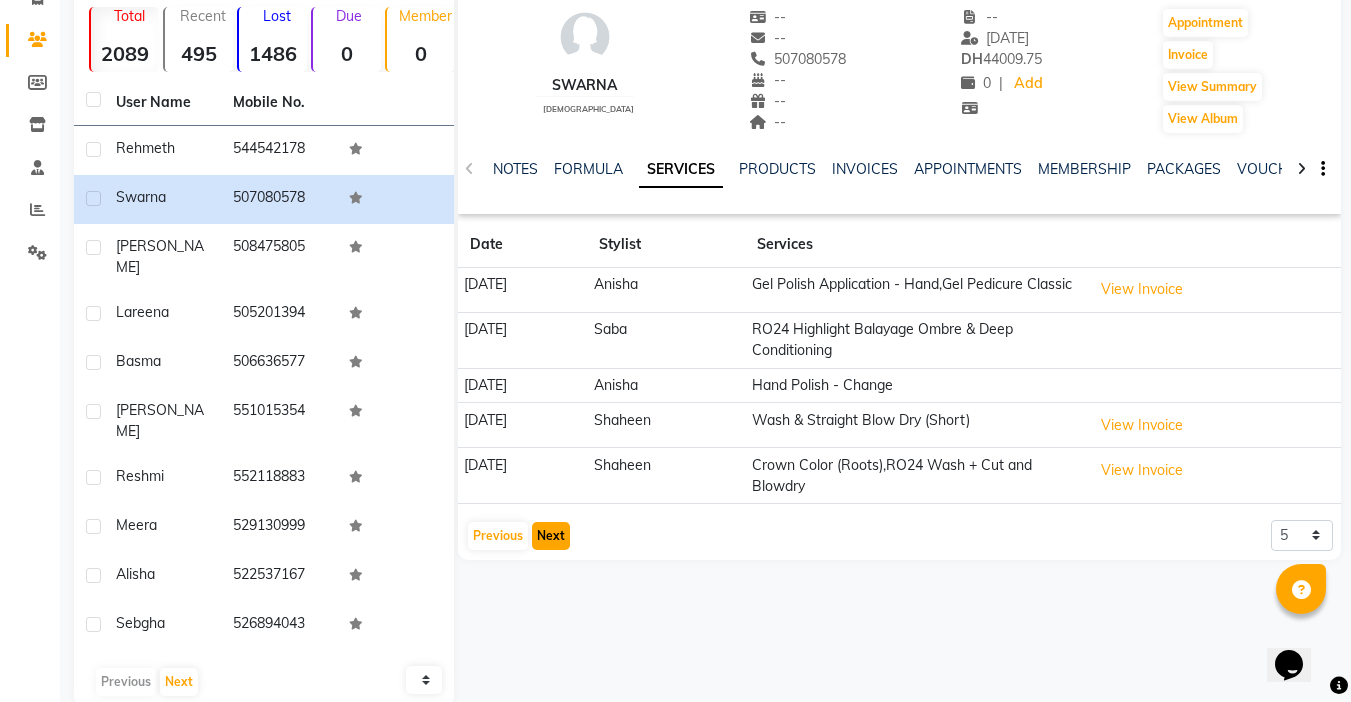 click on "Next" 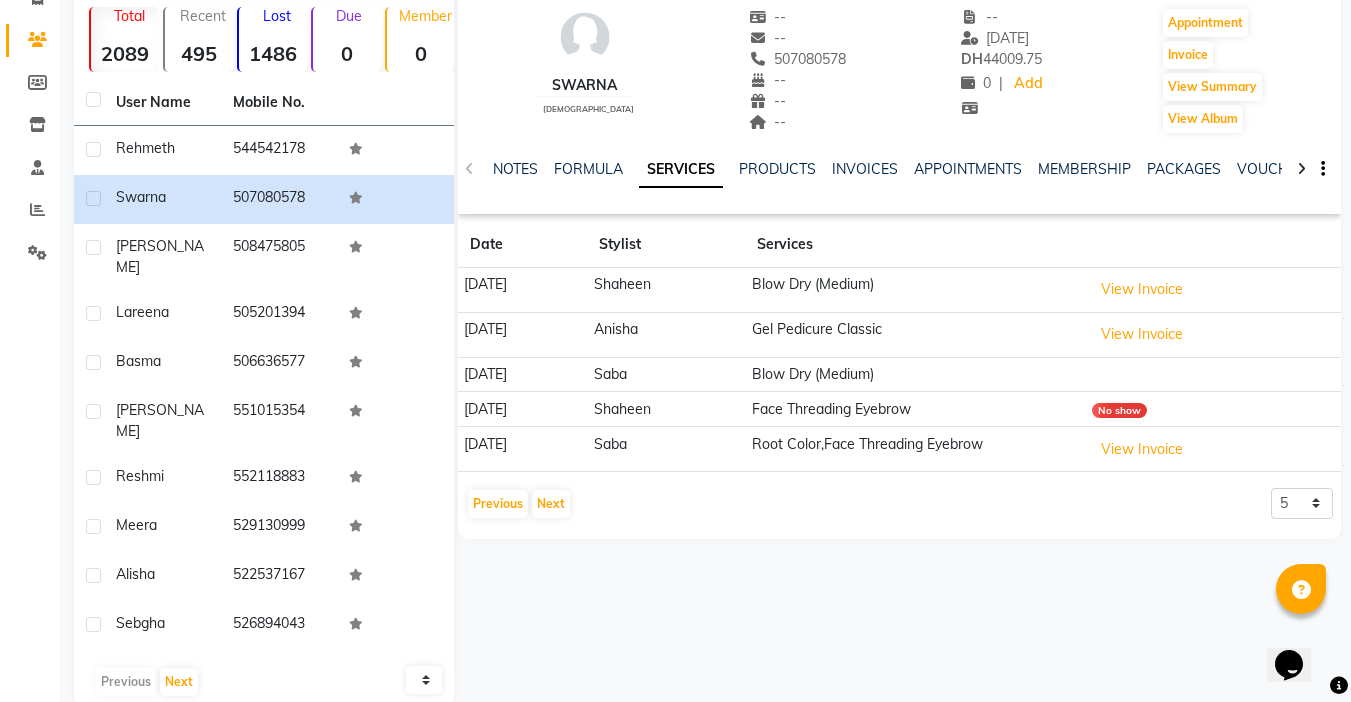 click on "swarna    [DEMOGRAPHIC_DATA]  --   --   507080578  --  --  --  -- [DATE] DH    44009.75 0 |  Add   Appointment   Invoice  View Summary  View Album  NOTES FORMULA SERVICES PRODUCTS INVOICES APPOINTMENTS MEMBERSHIP PACKAGES VOUCHERS GIFTCARDS POINTS FORMS FAMILY CARDS WALLET Date Stylist Services [DATE] Shaheen  Blow Dry (Medium)  View Invoice  [DATE] [PERSON_NAME] Pedicure Classic  View Invoice  [DATE] Saba Blow Dry (Medium) [DATE] Shaheen  Face Threading Eyebrow No show [DATE] Saba Root Color,Face Threading Eyebrow  View Invoice   Previous   Next  5 10 50 100 500" 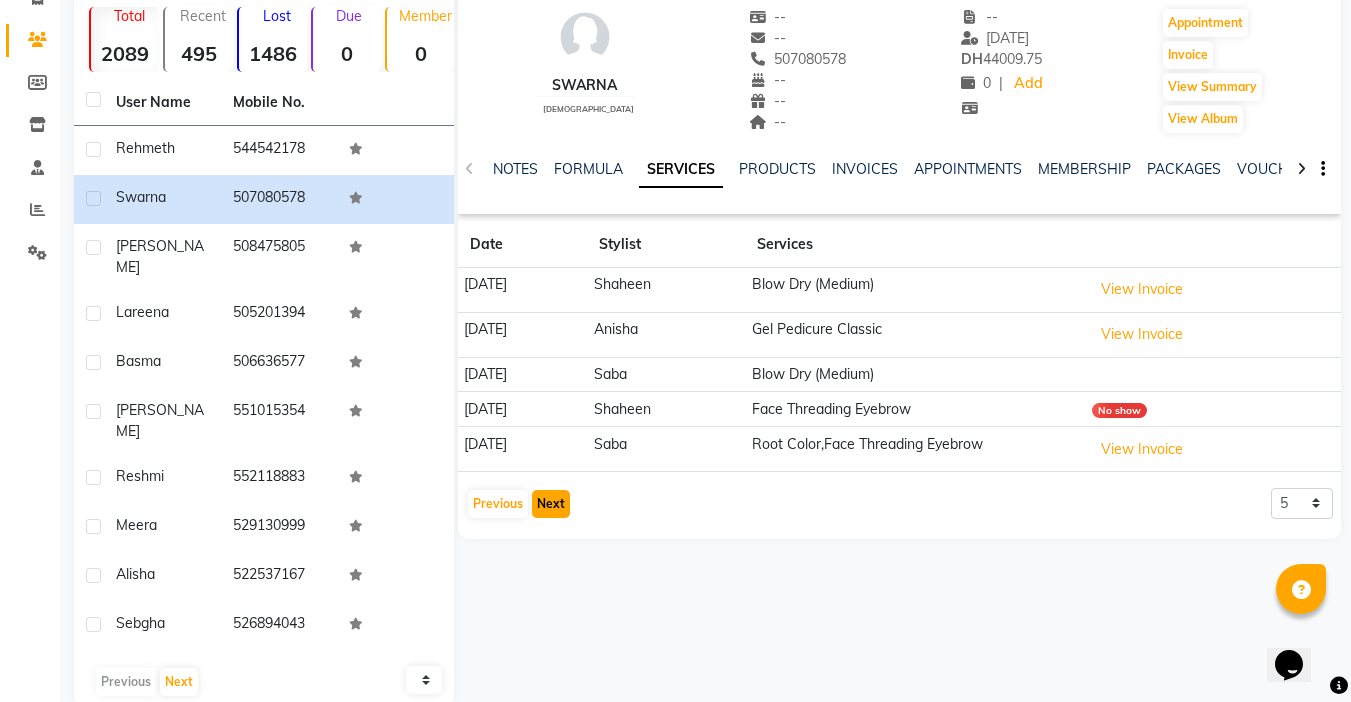 click on "Next" 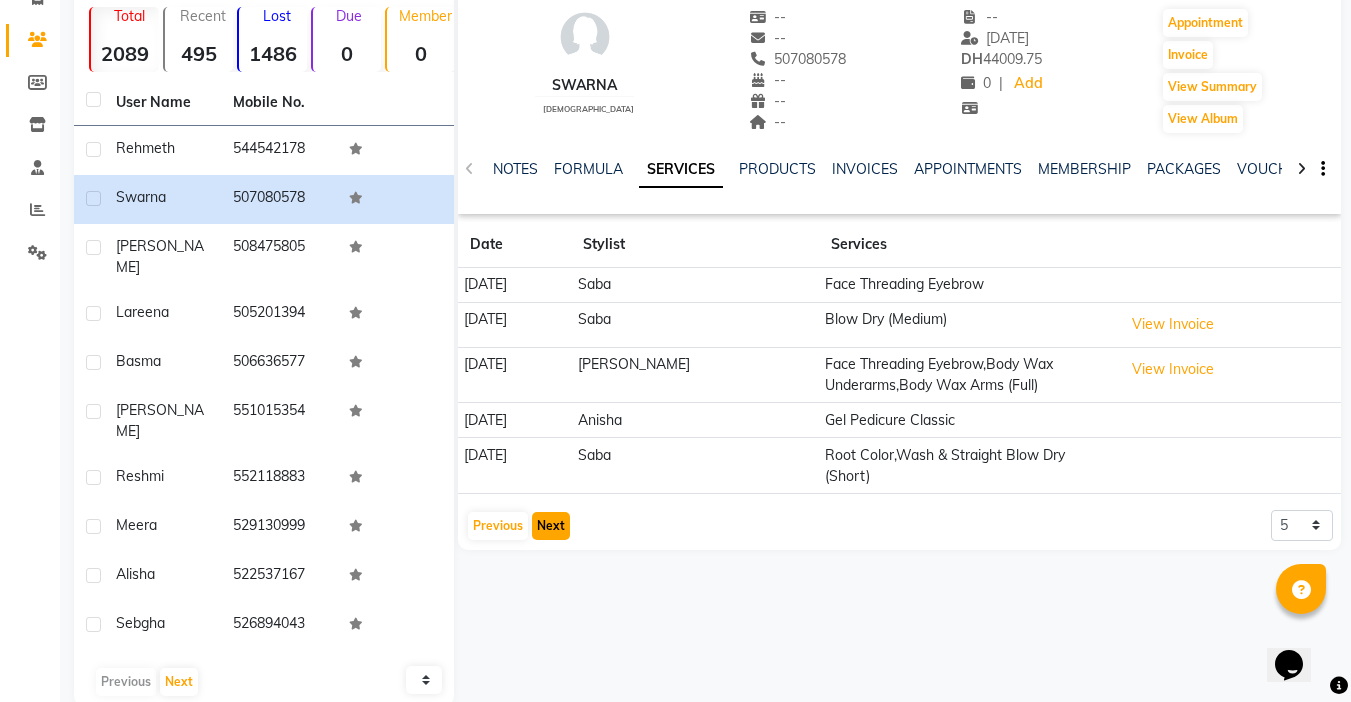 click on "Next" 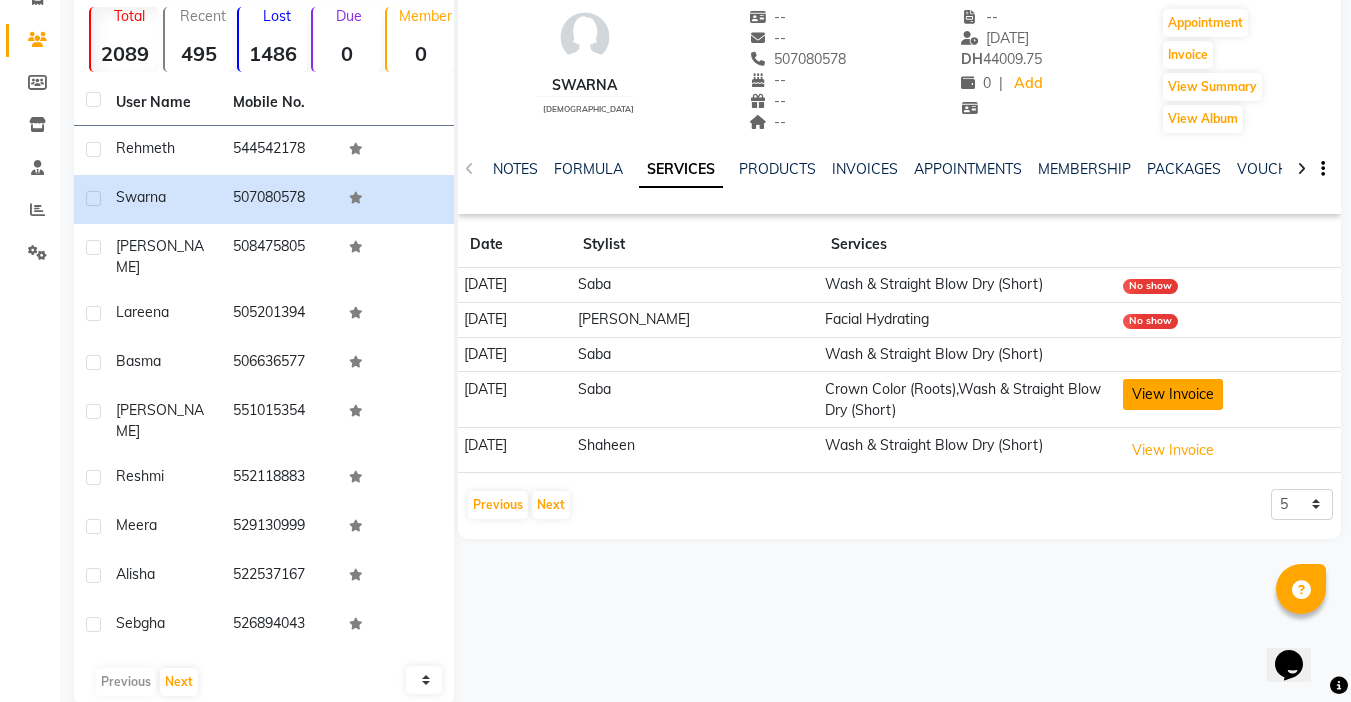 click on "View Invoice" 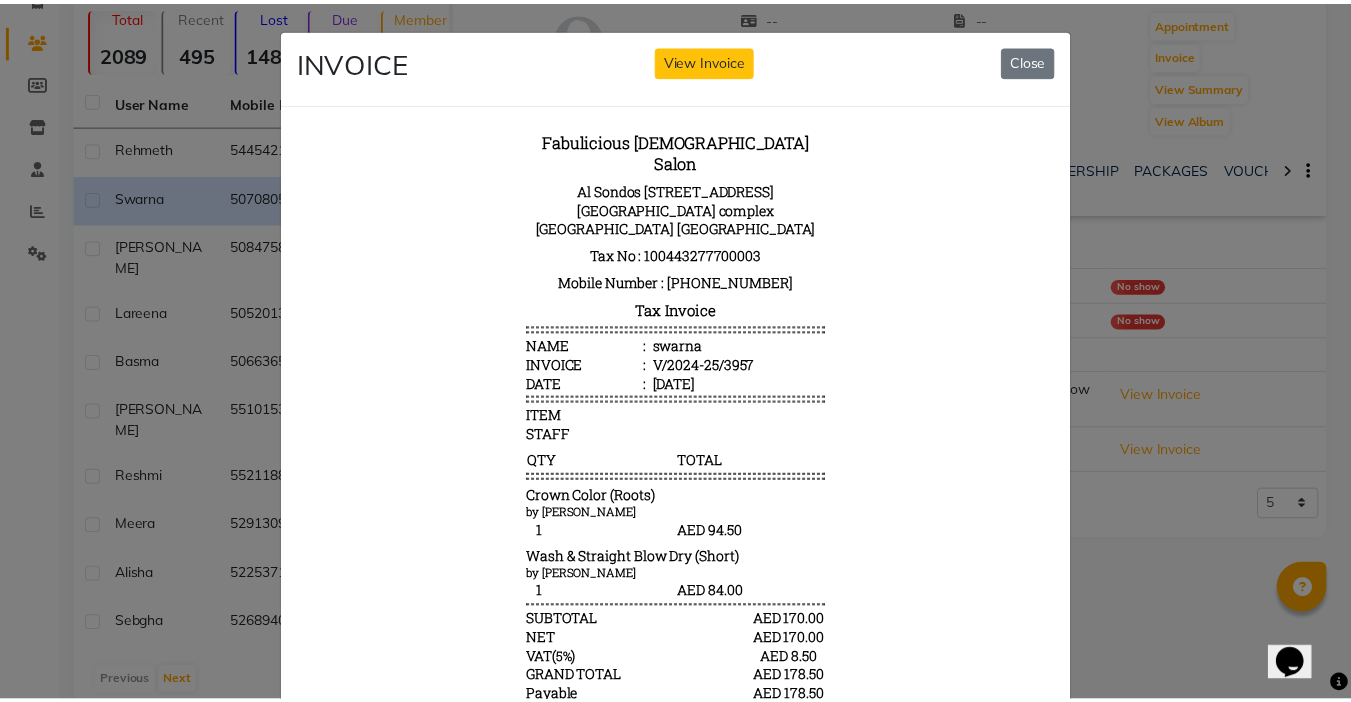 scroll, scrollTop: 16, scrollLeft: 0, axis: vertical 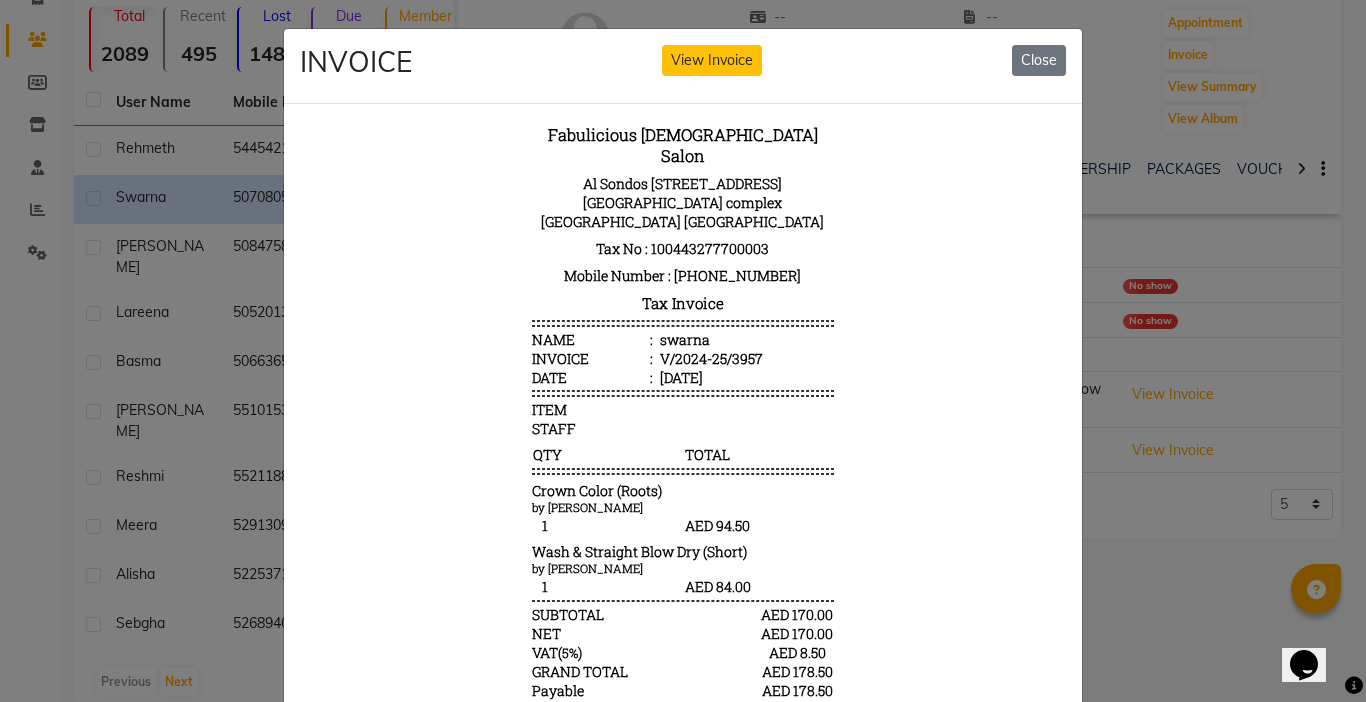 drag, startPoint x: 1034, startPoint y: 49, endPoint x: 1005, endPoint y: 67, distance: 34.132095 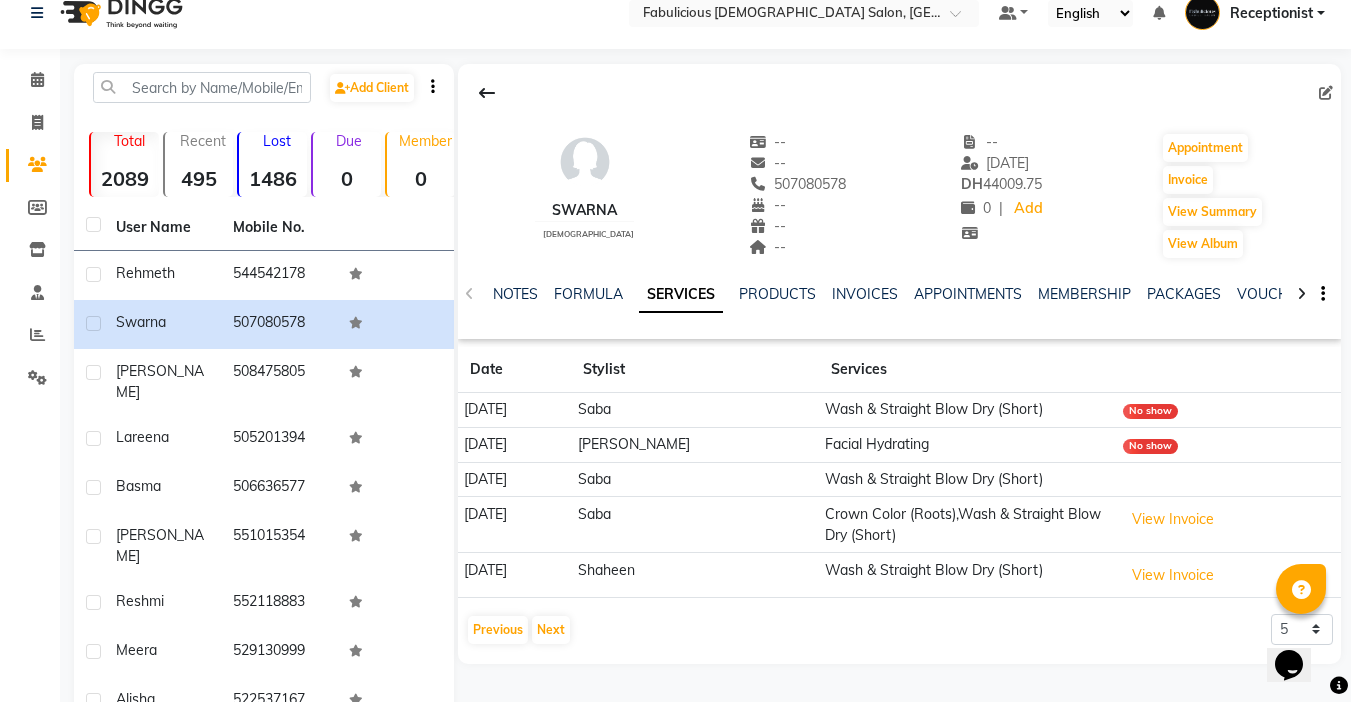 scroll, scrollTop: 0, scrollLeft: 0, axis: both 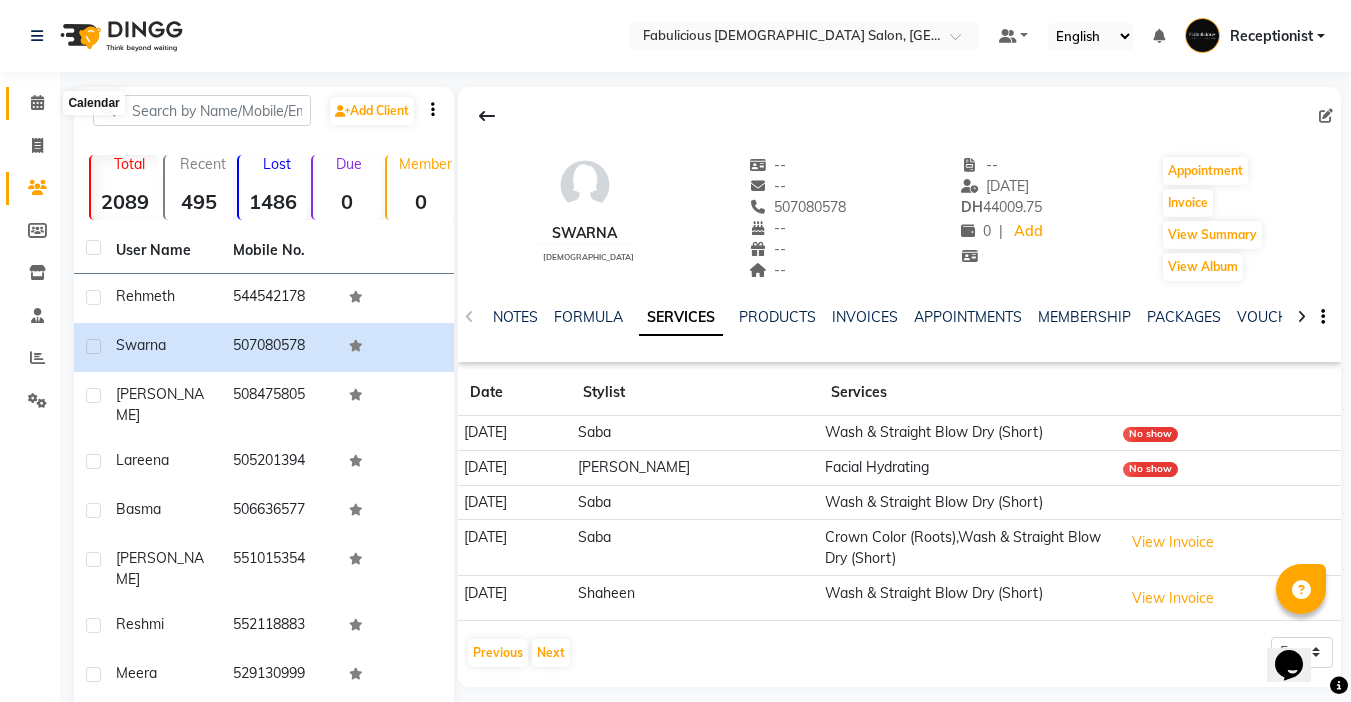 drag, startPoint x: 40, startPoint y: 98, endPoint x: 1365, endPoint y: 698, distance: 1454.5188 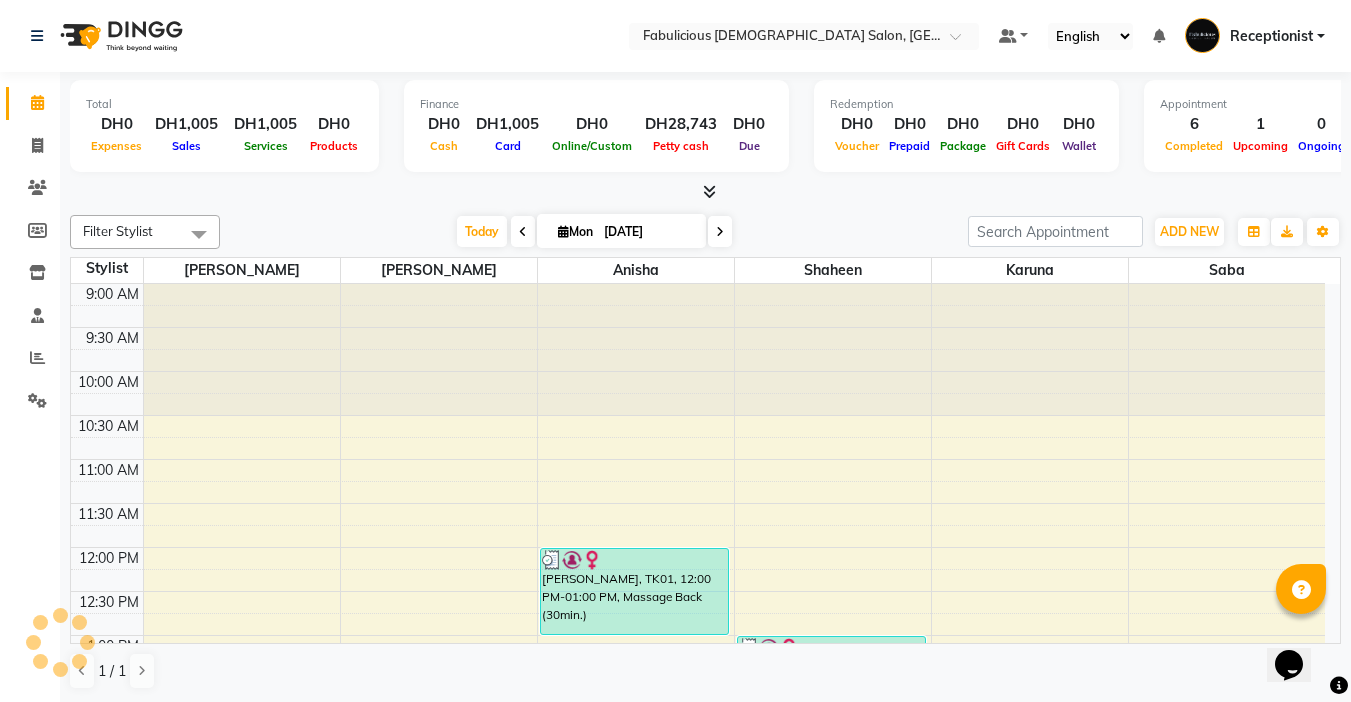 scroll, scrollTop: 0, scrollLeft: 0, axis: both 